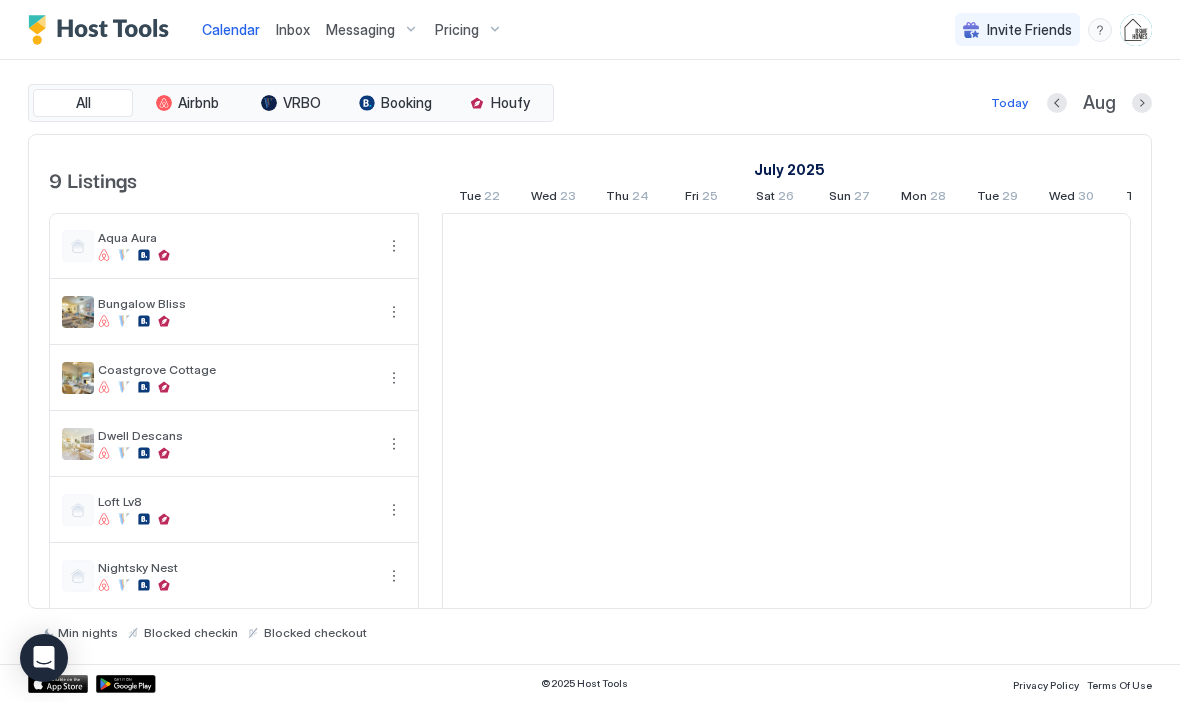 scroll, scrollTop: 0, scrollLeft: 0, axis: both 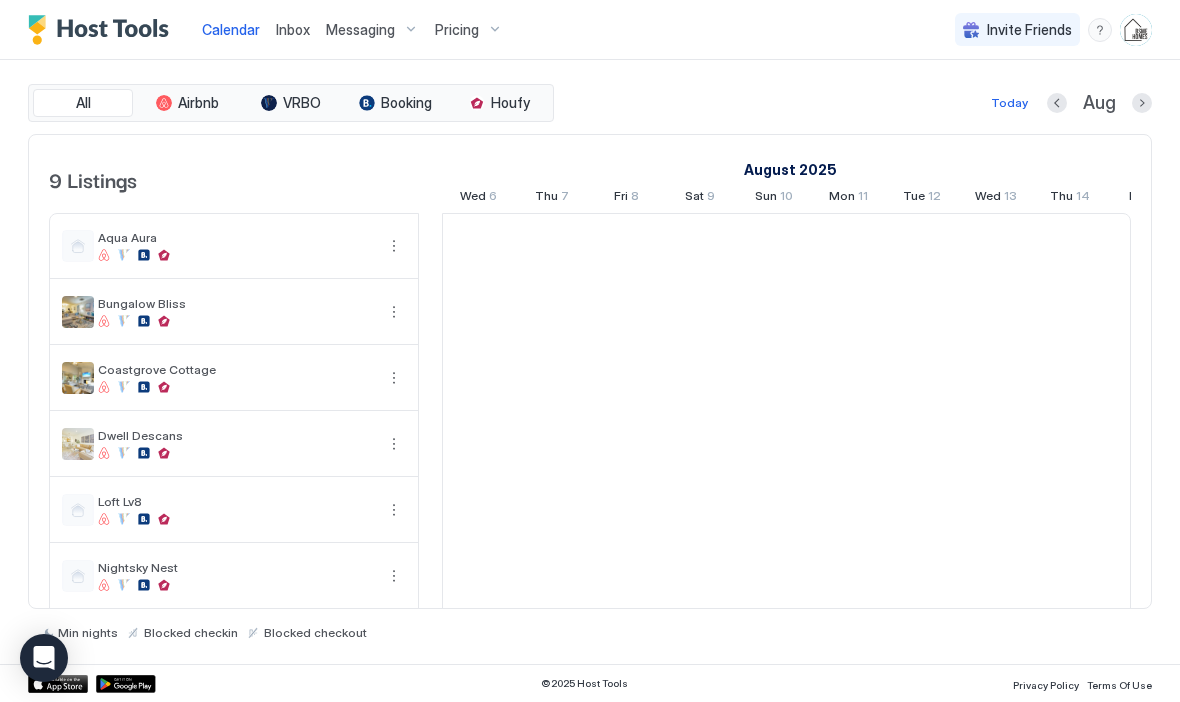 click on "Inbox" at bounding box center (293, 29) 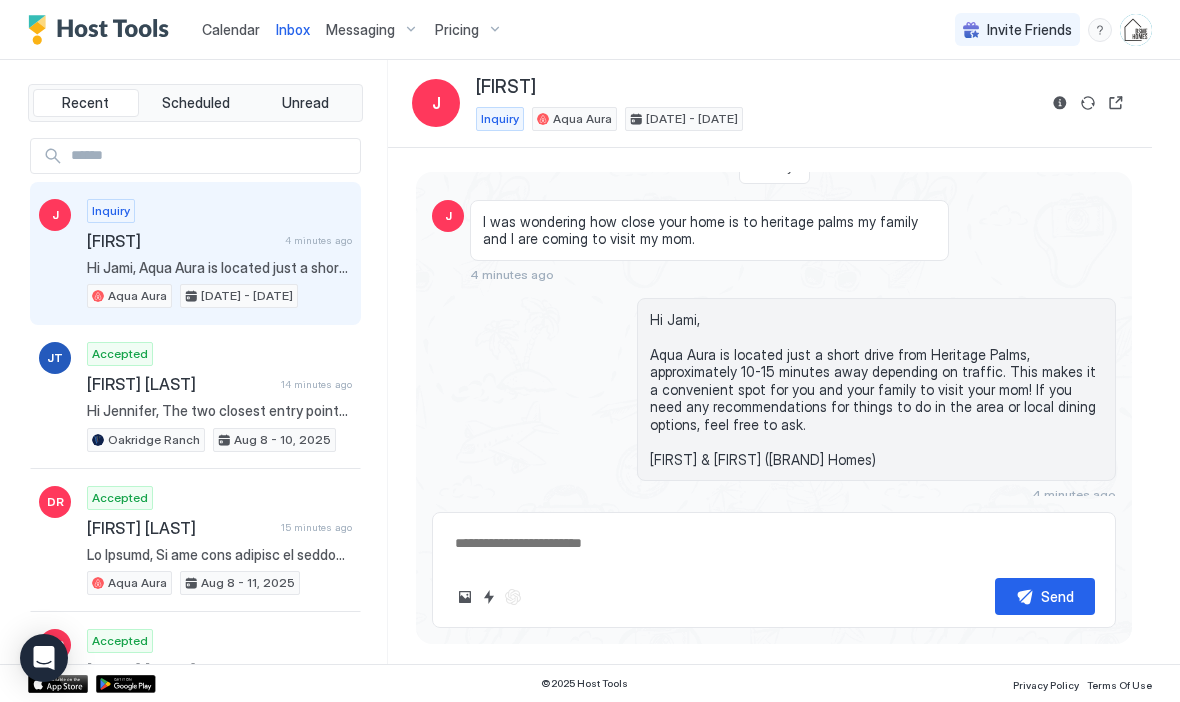 scroll, scrollTop: 37, scrollLeft: 0, axis: vertical 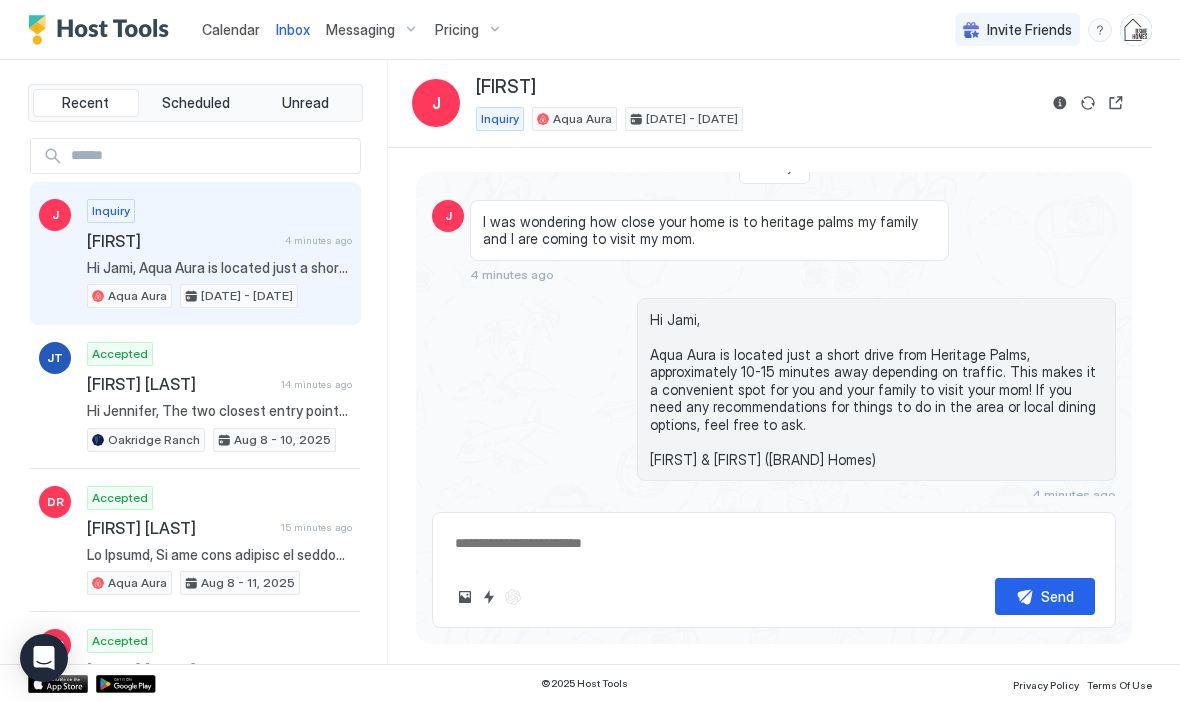 click on "Hi Jami,
Aqua Aura is located just a short drive from Heritage Palms, approximately 10-15 minutes away depending on traffic. This makes it a convenient spot for you and your family to visit your mom! If you need any recommendations for things to do in the area or local dining options, feel free to ask.
[FIRST] & [FIRST] ([BRAND] Homes)" at bounding box center (219, 268) 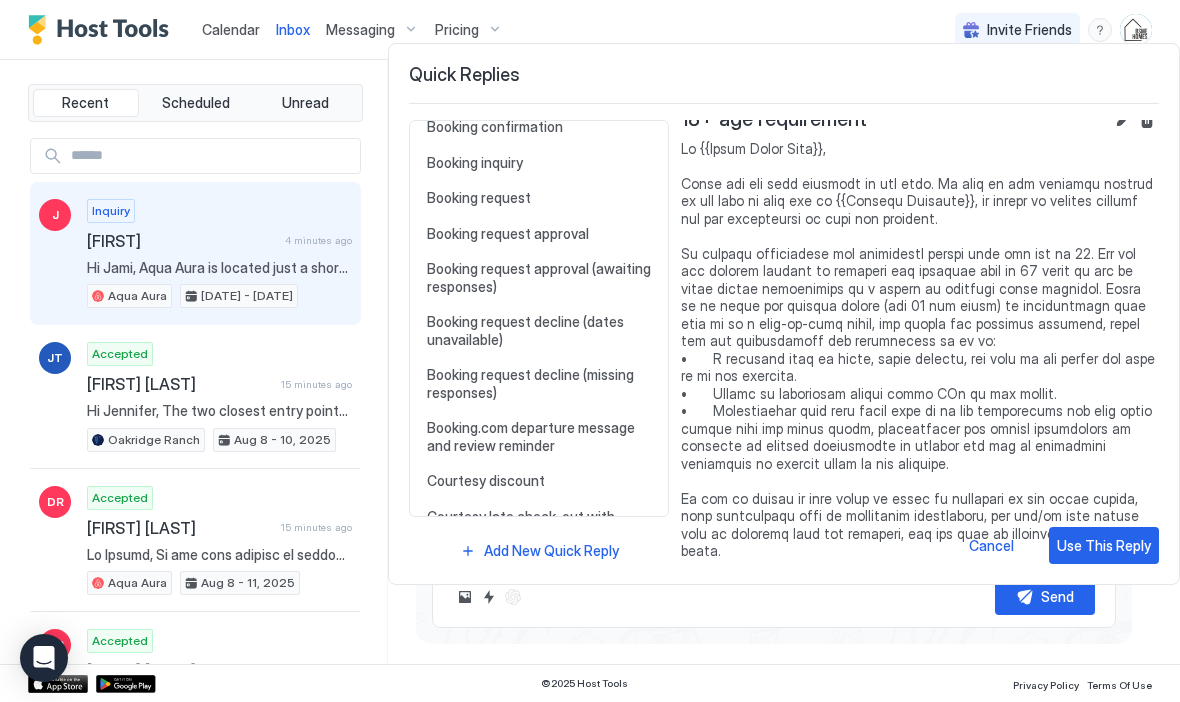 scroll, scrollTop: 185, scrollLeft: 0, axis: vertical 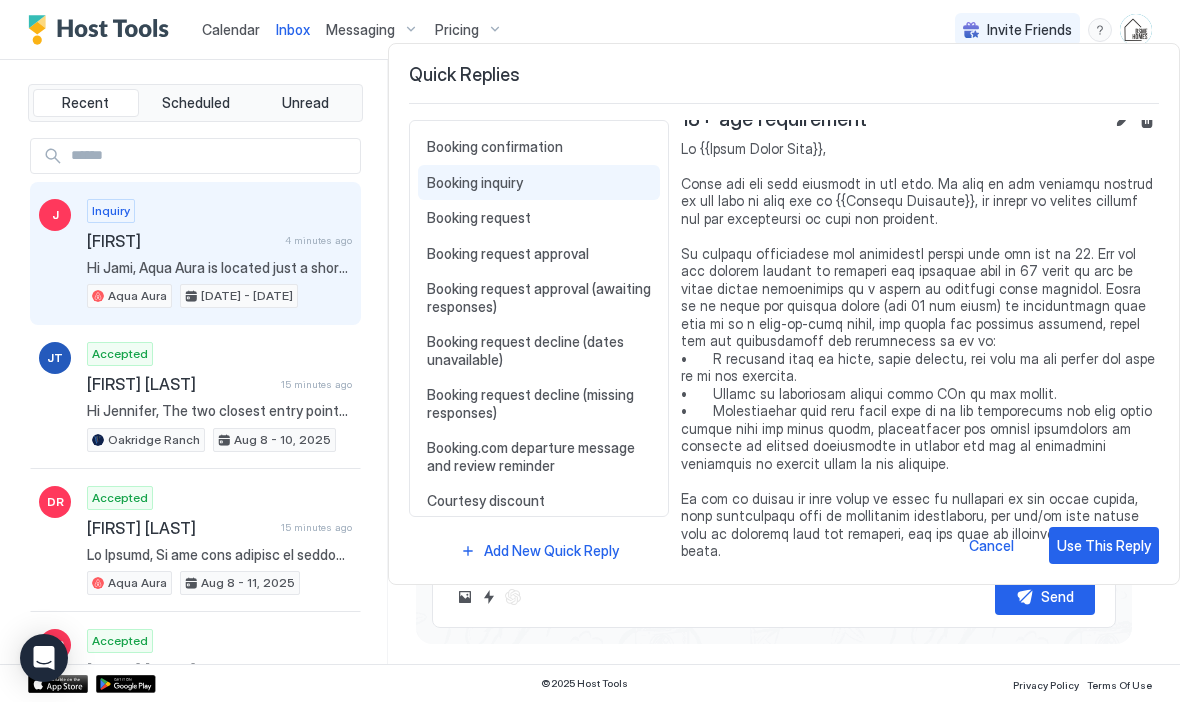 click on "Booking inquiry" at bounding box center [539, 183] 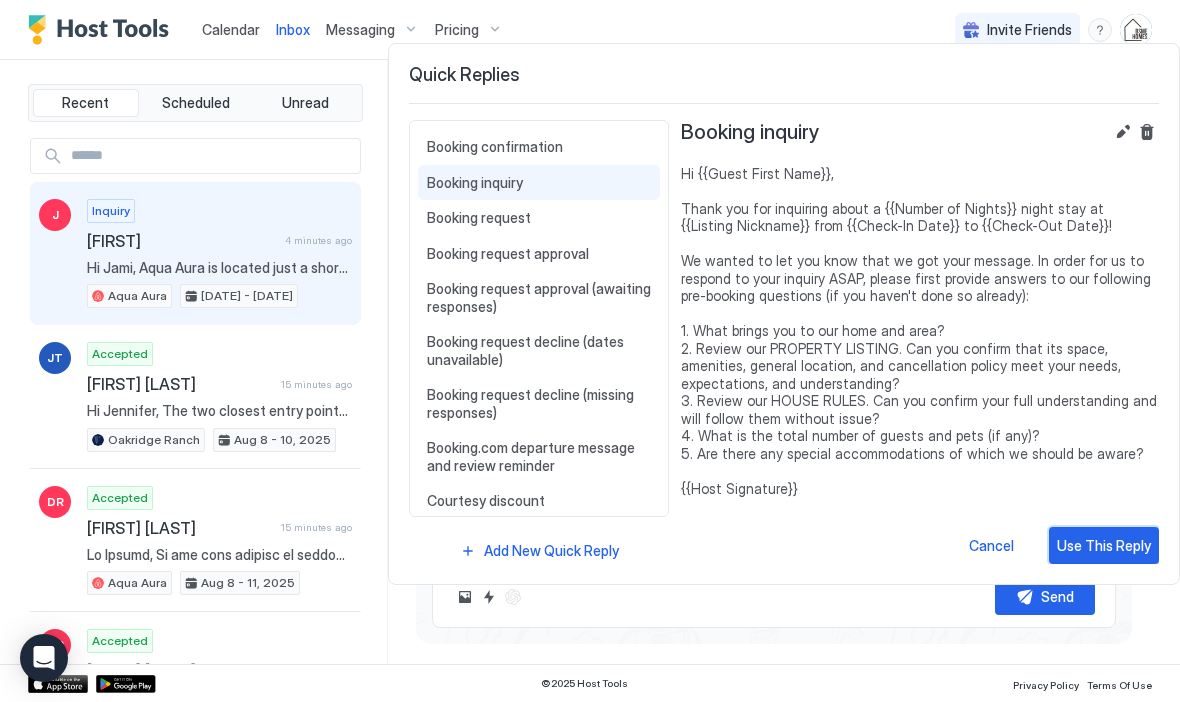 click on "Use This Reply" at bounding box center [1104, 545] 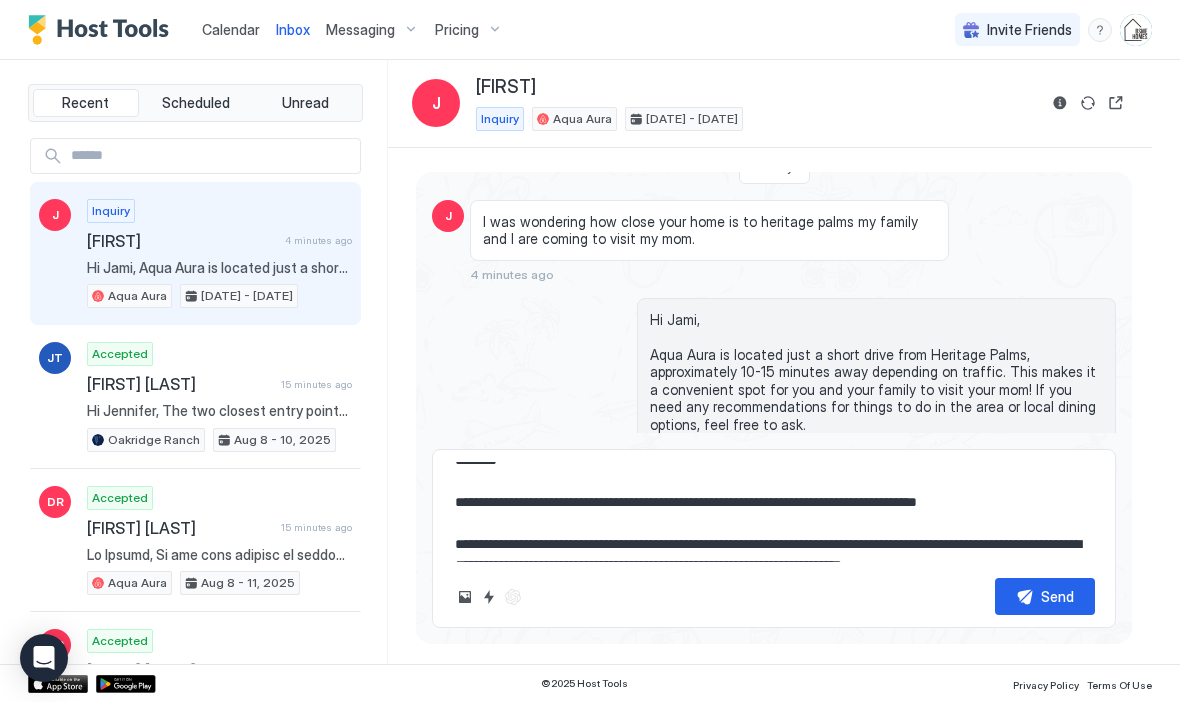 scroll, scrollTop: 17, scrollLeft: 0, axis: vertical 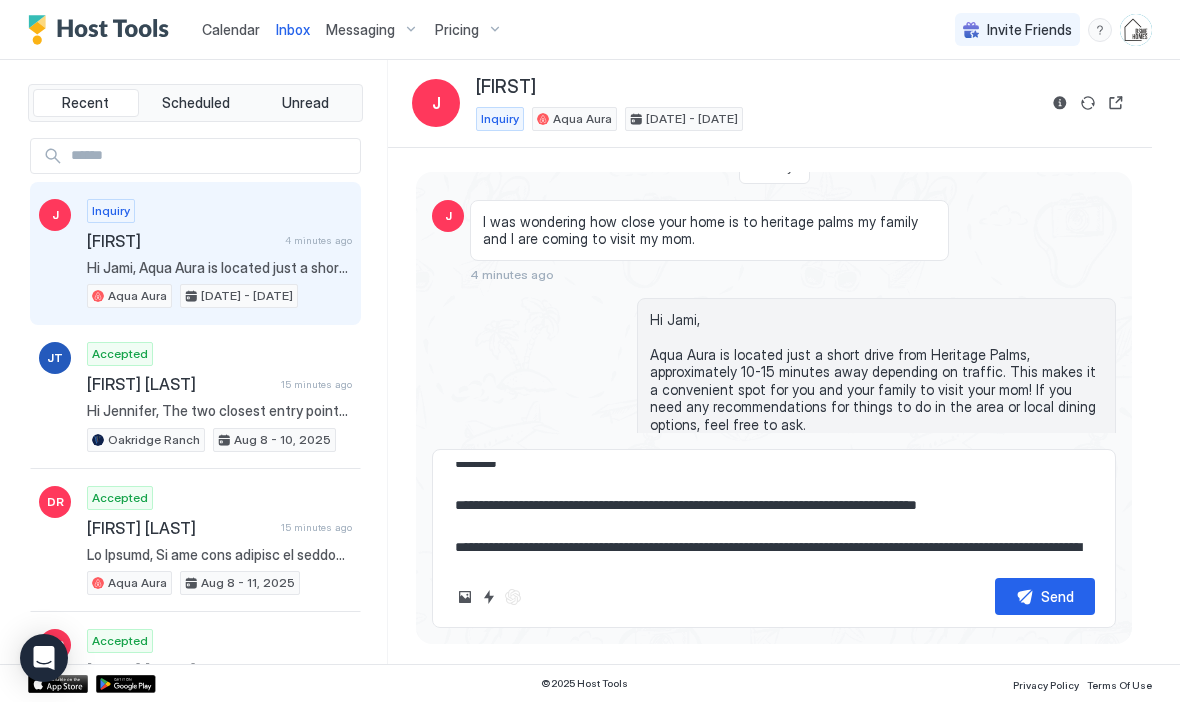 click on "**********" at bounding box center [774, 512] 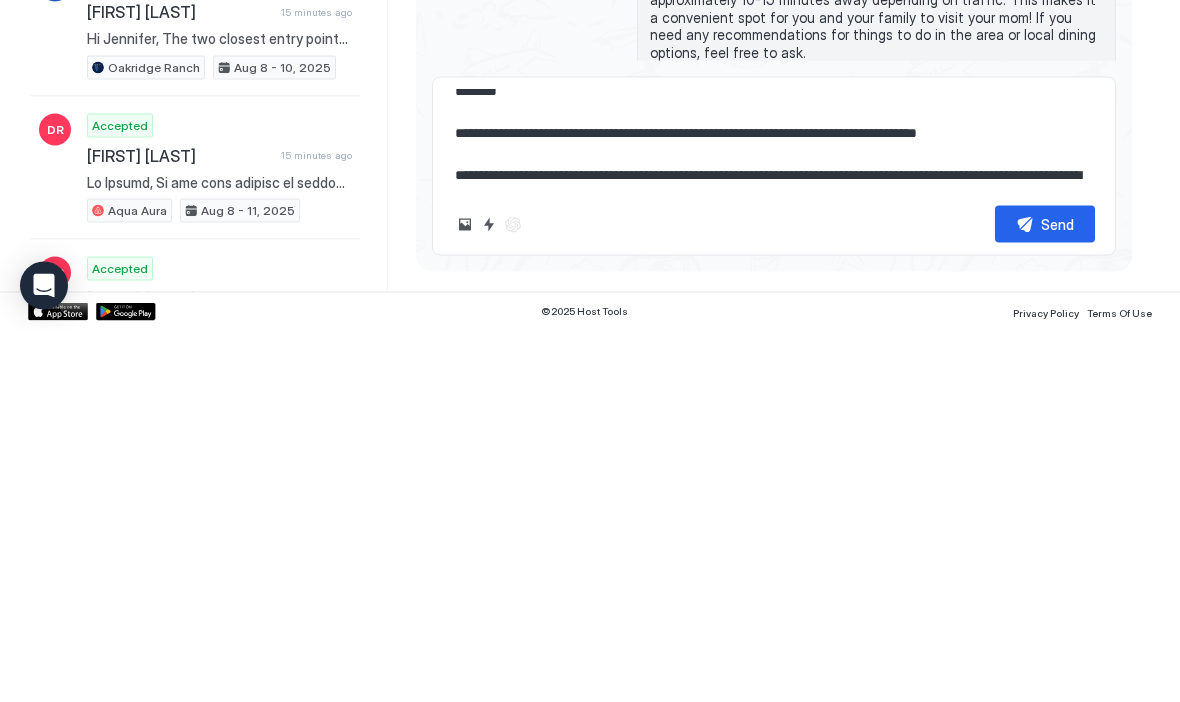 type on "**********" 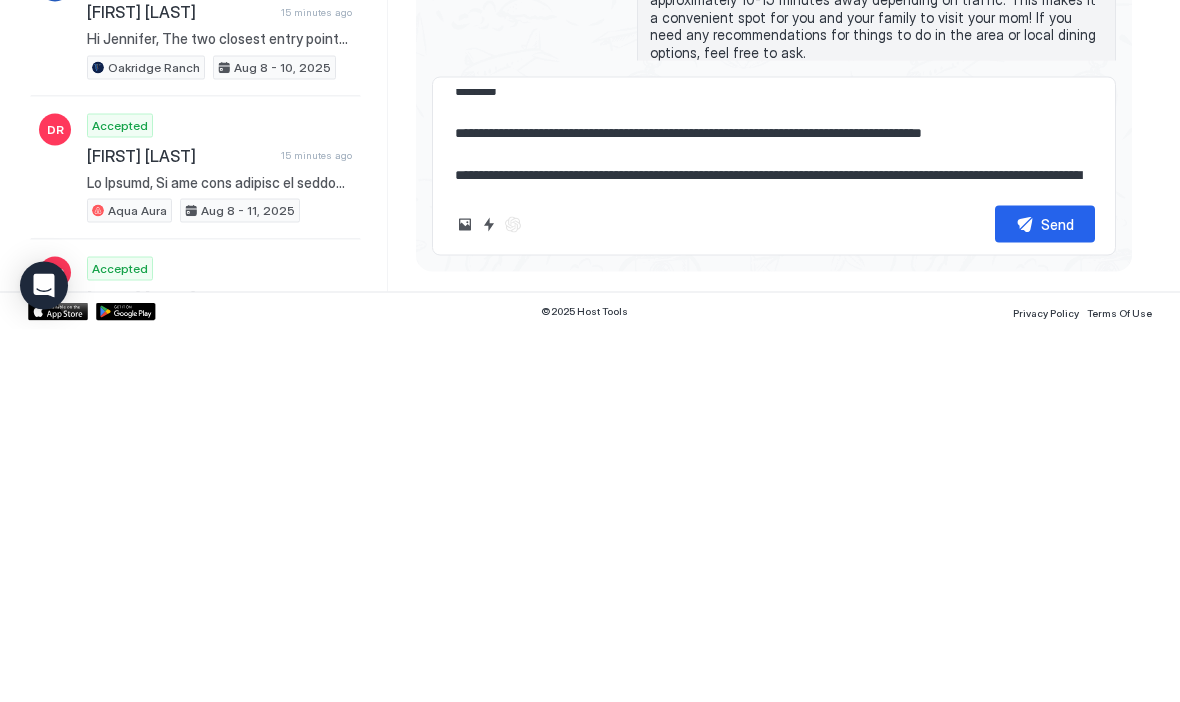 type on "*" 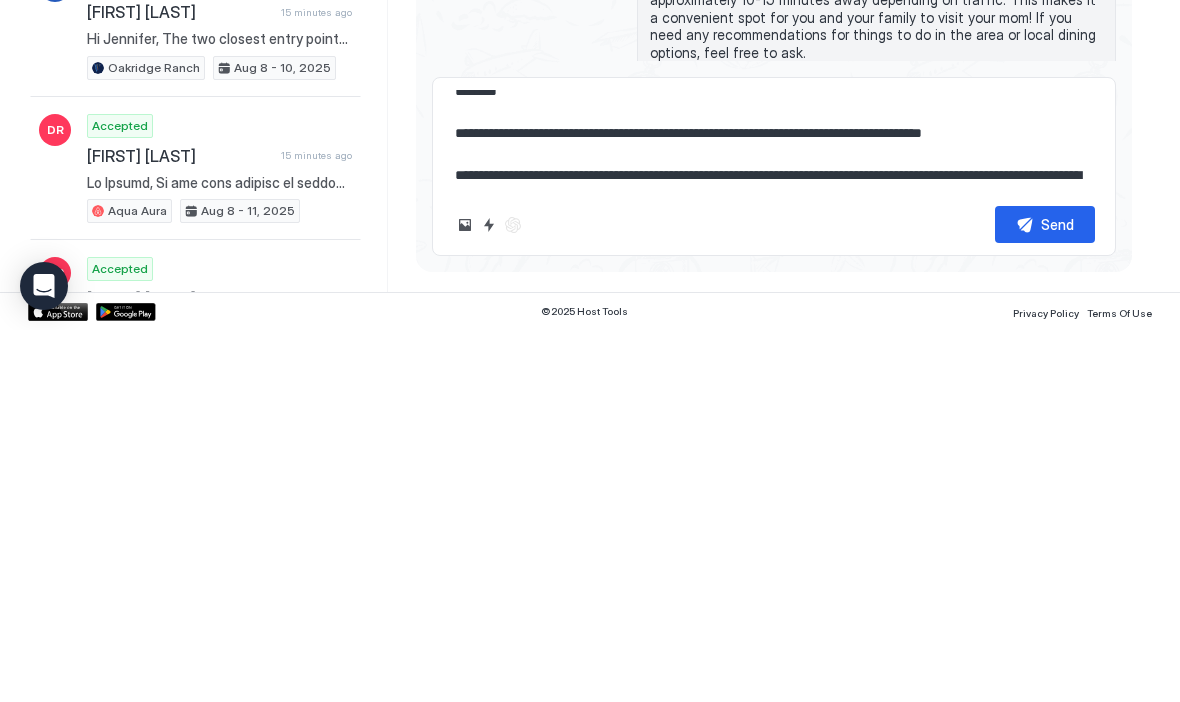 type on "**********" 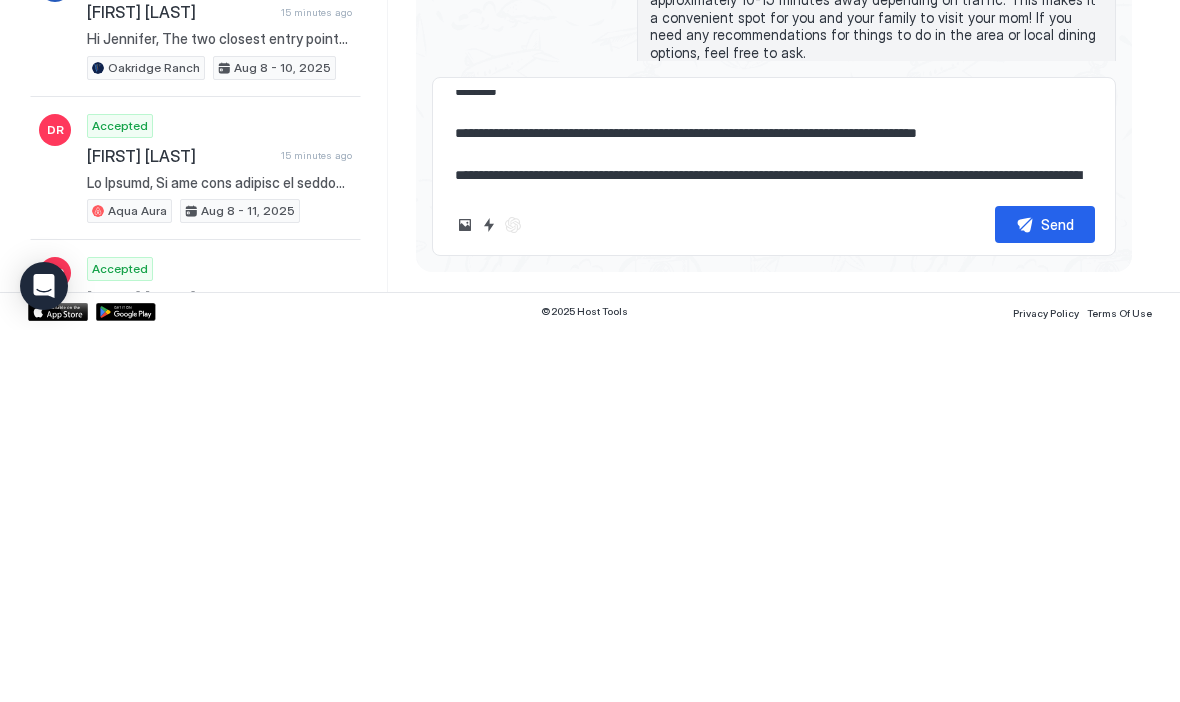 type on "*" 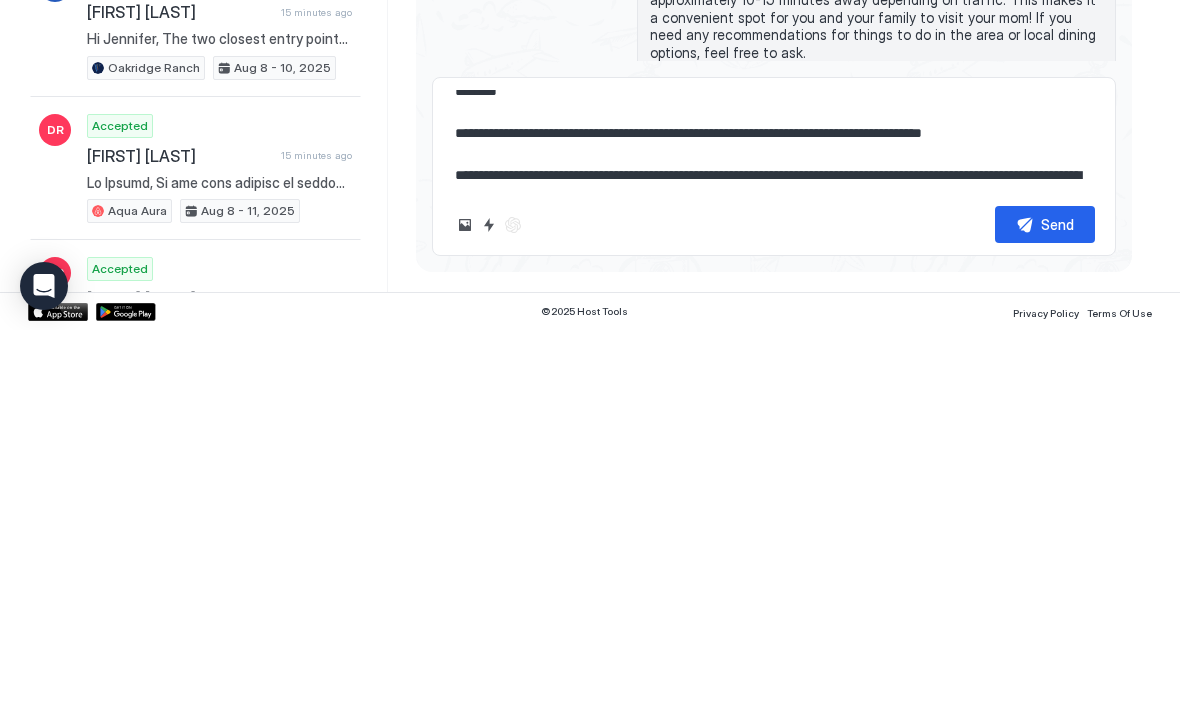 type on "**********" 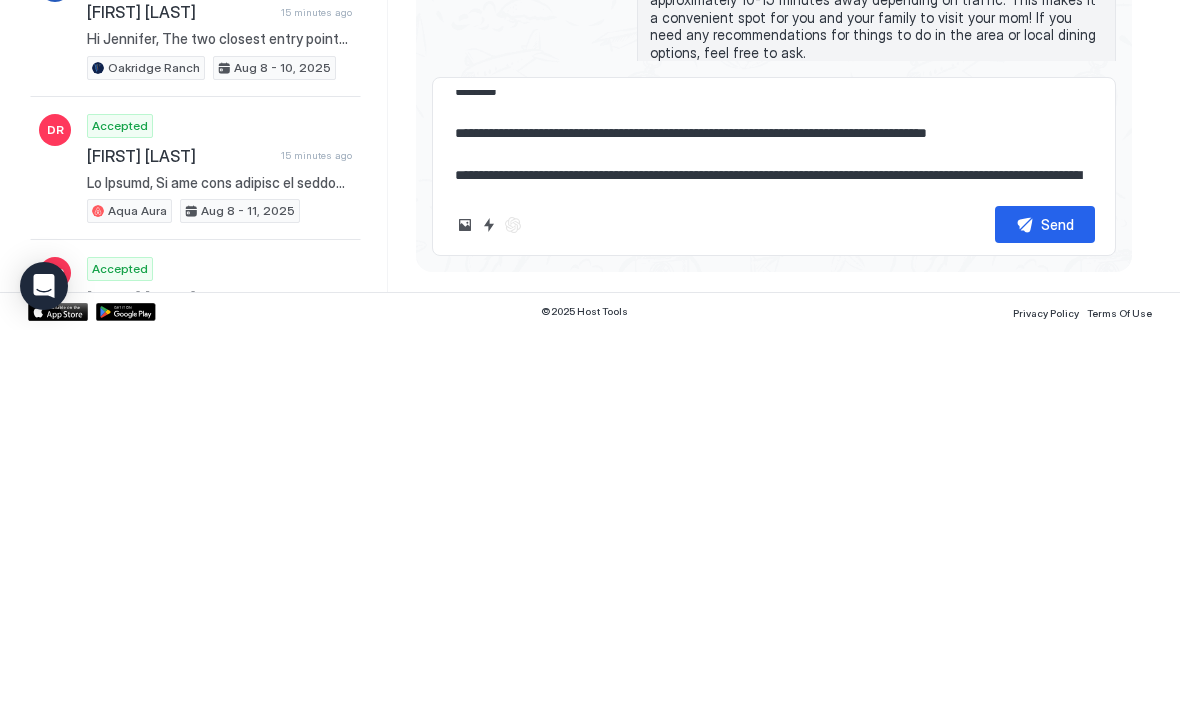 type on "*" 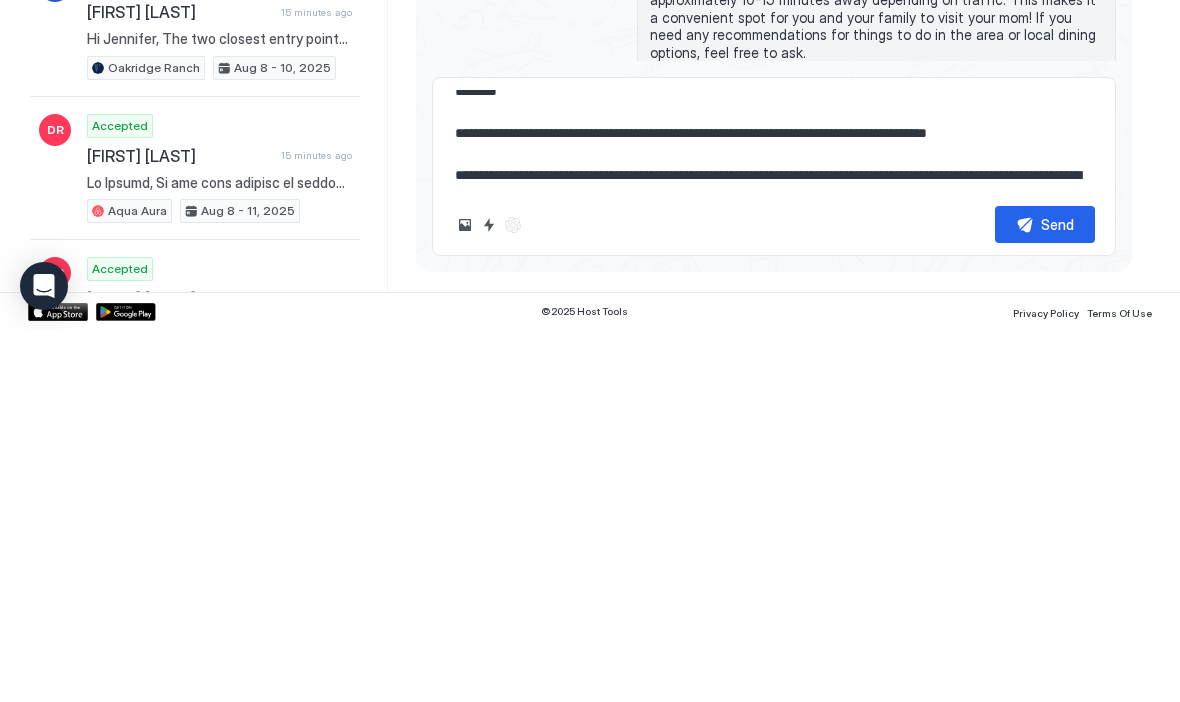 type on "**********" 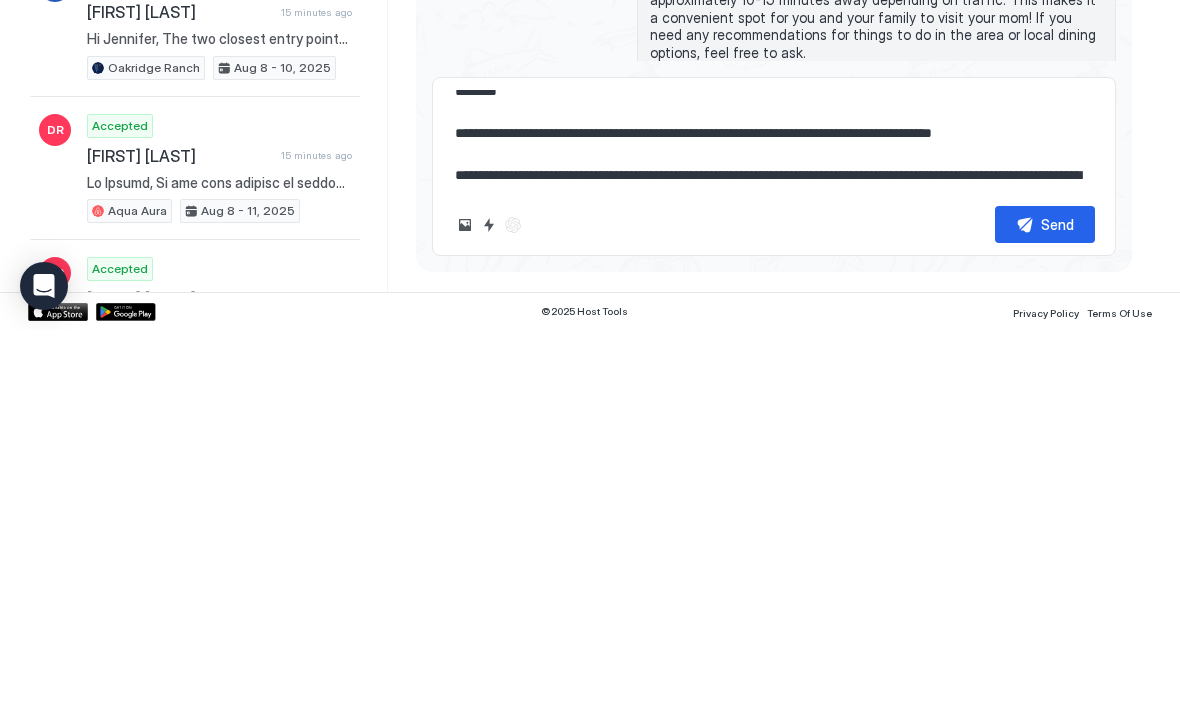 type on "*" 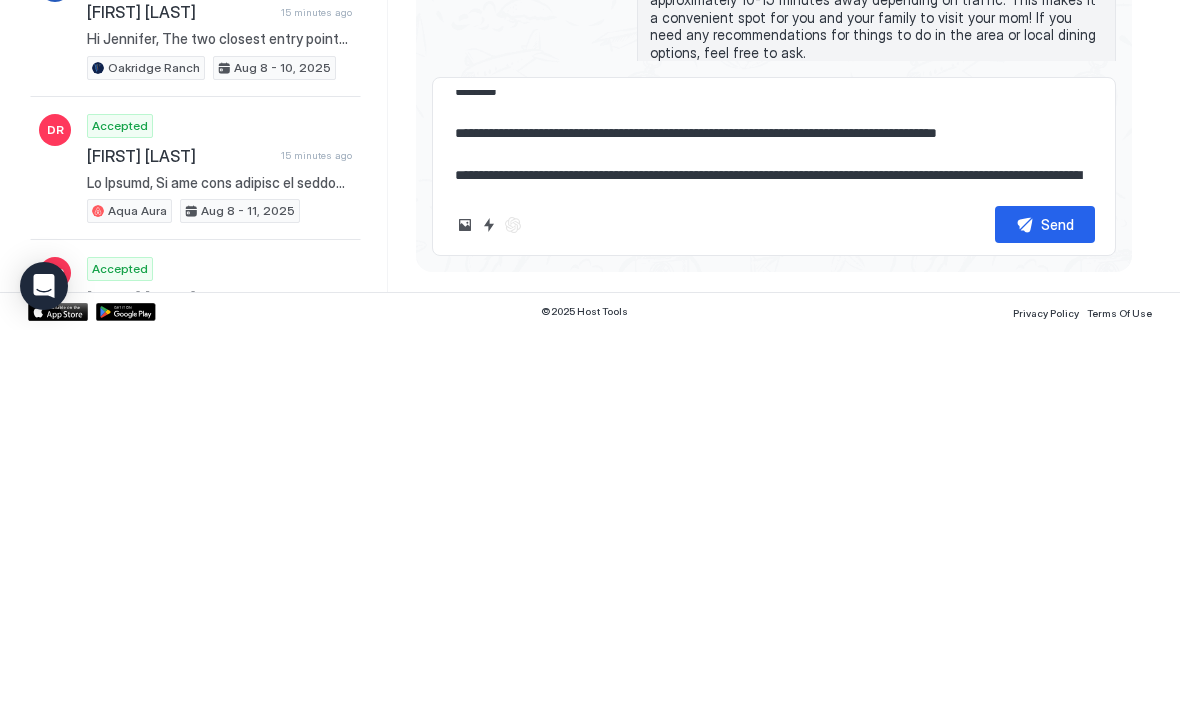 type on "**********" 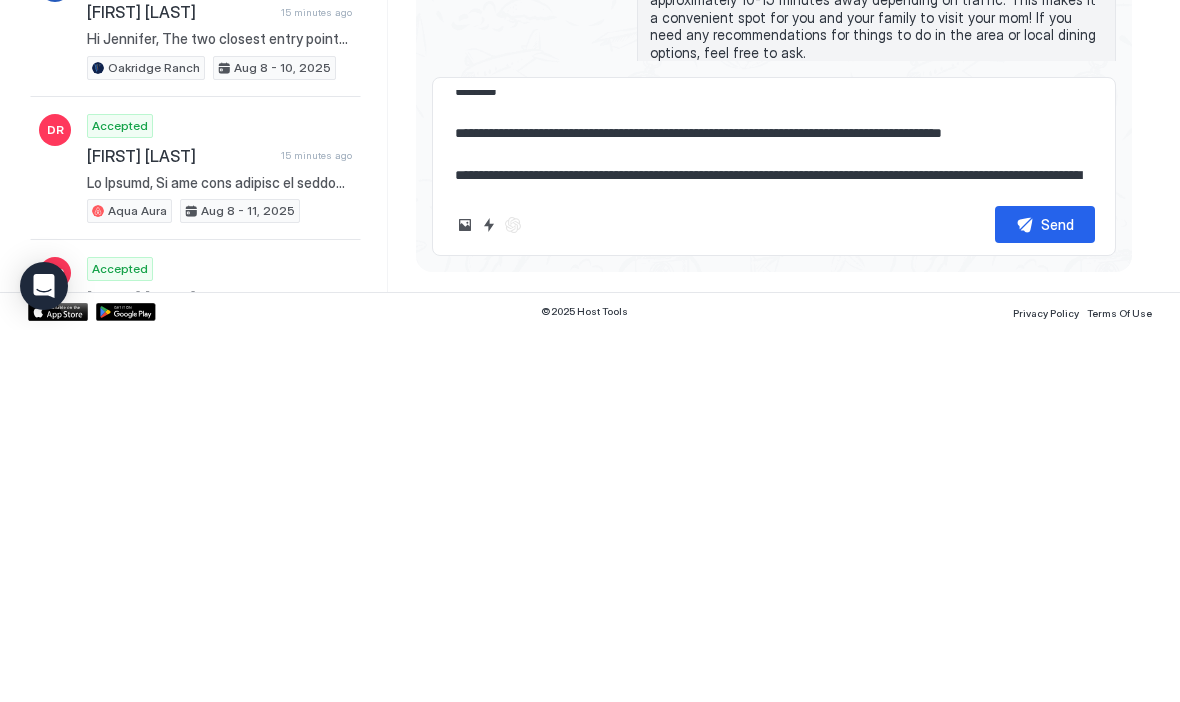 type on "*" 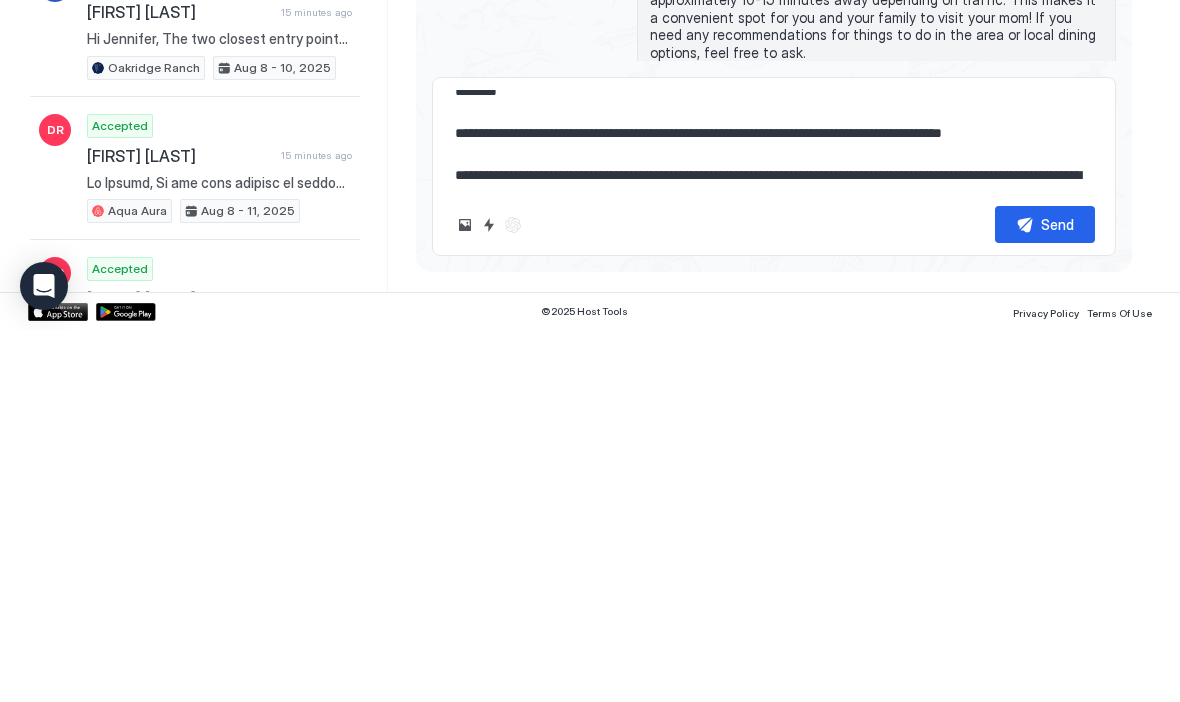 type on "**********" 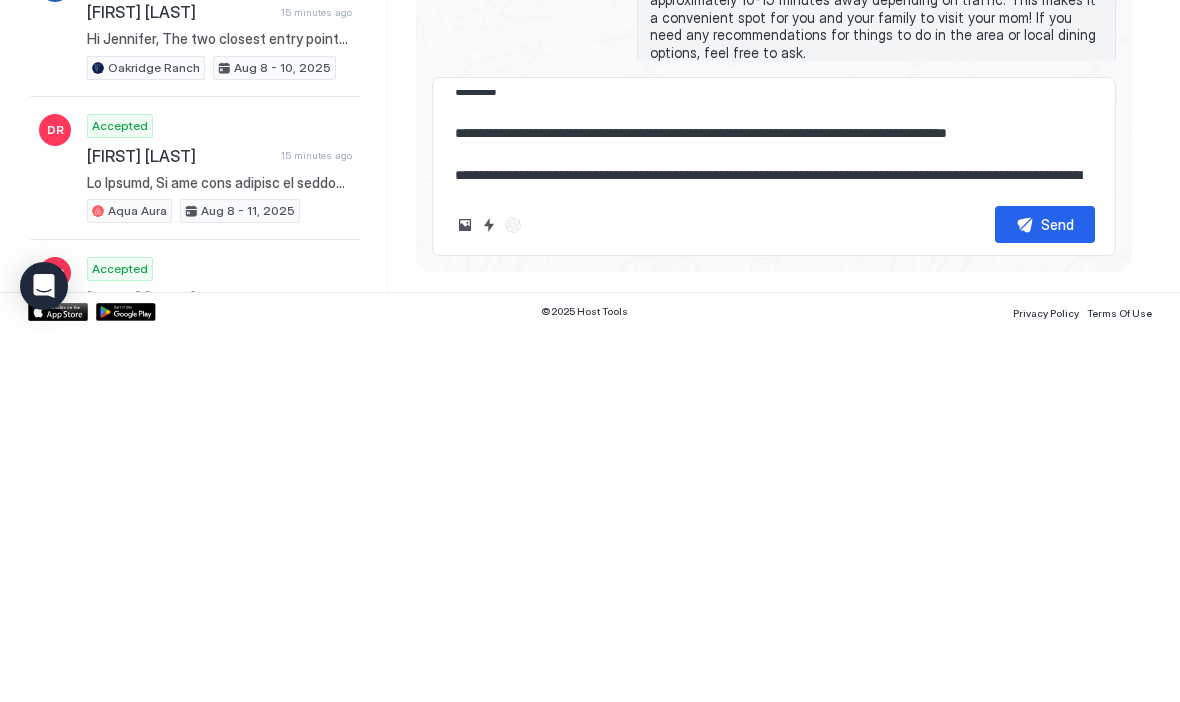 type on "*" 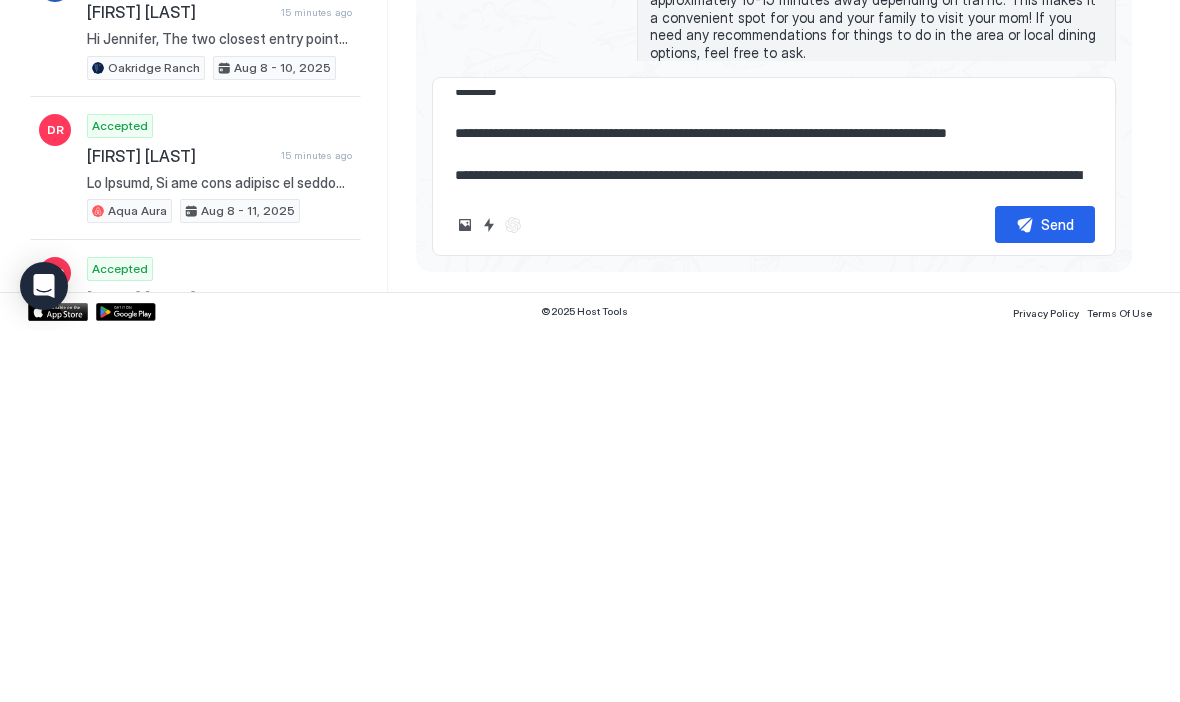 type on "**********" 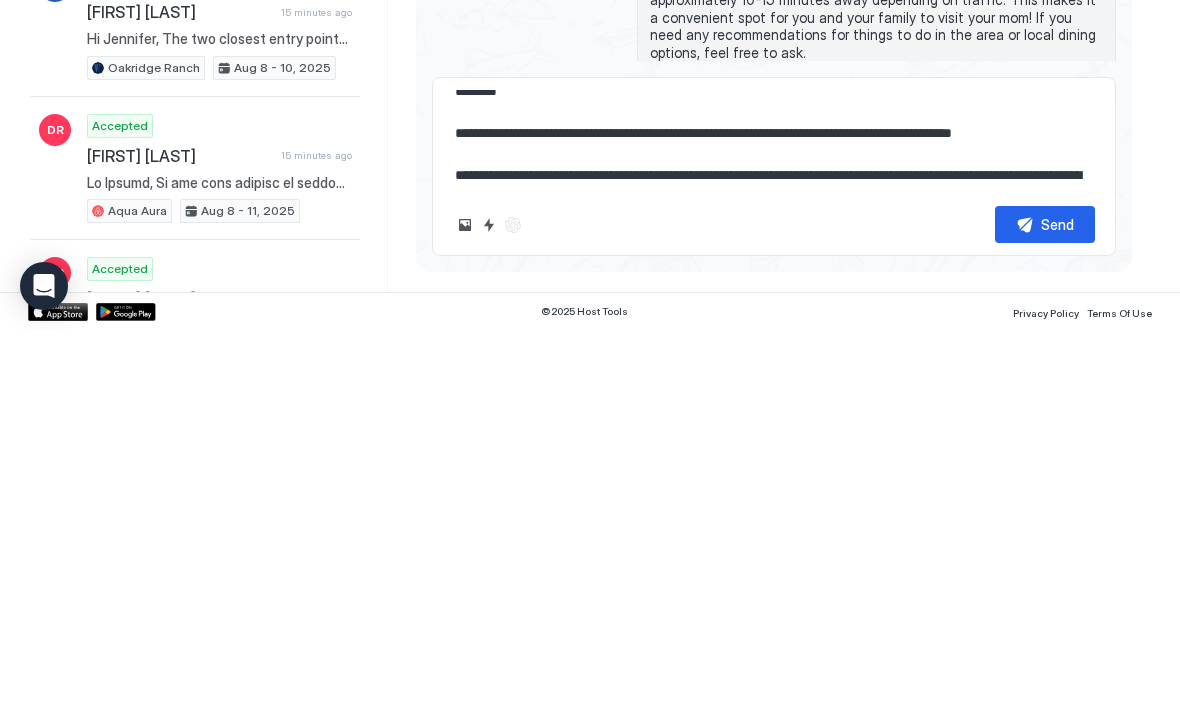 type on "*" 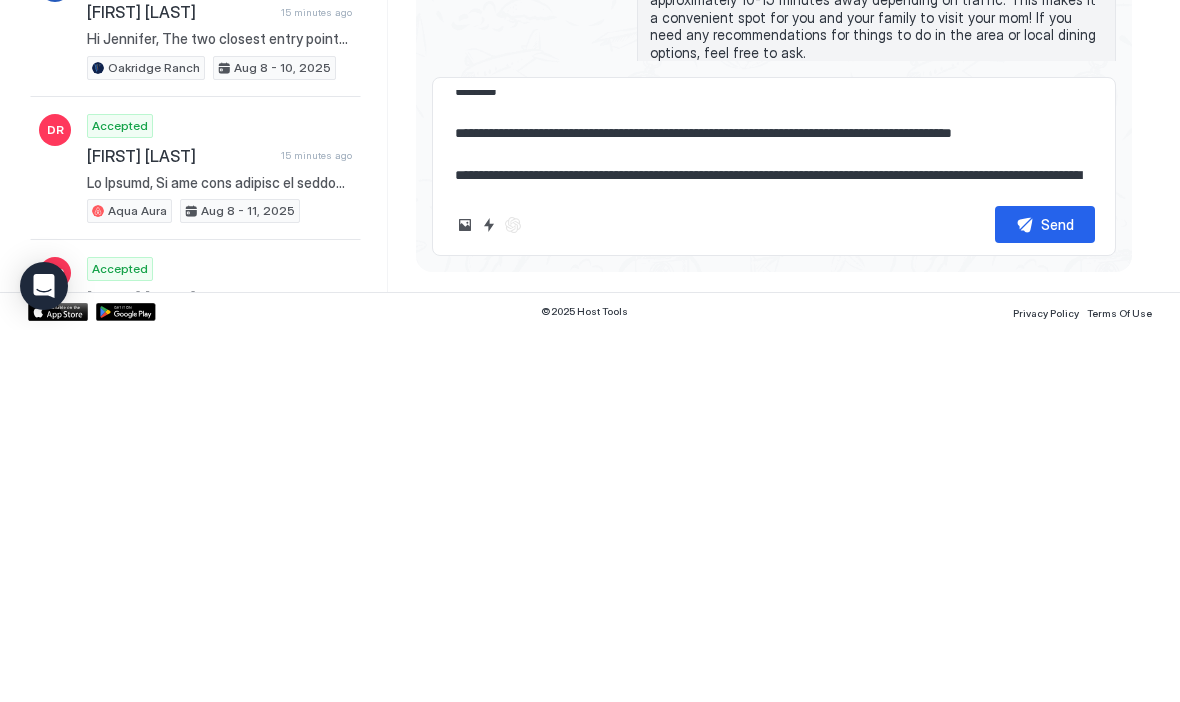 type on "**********" 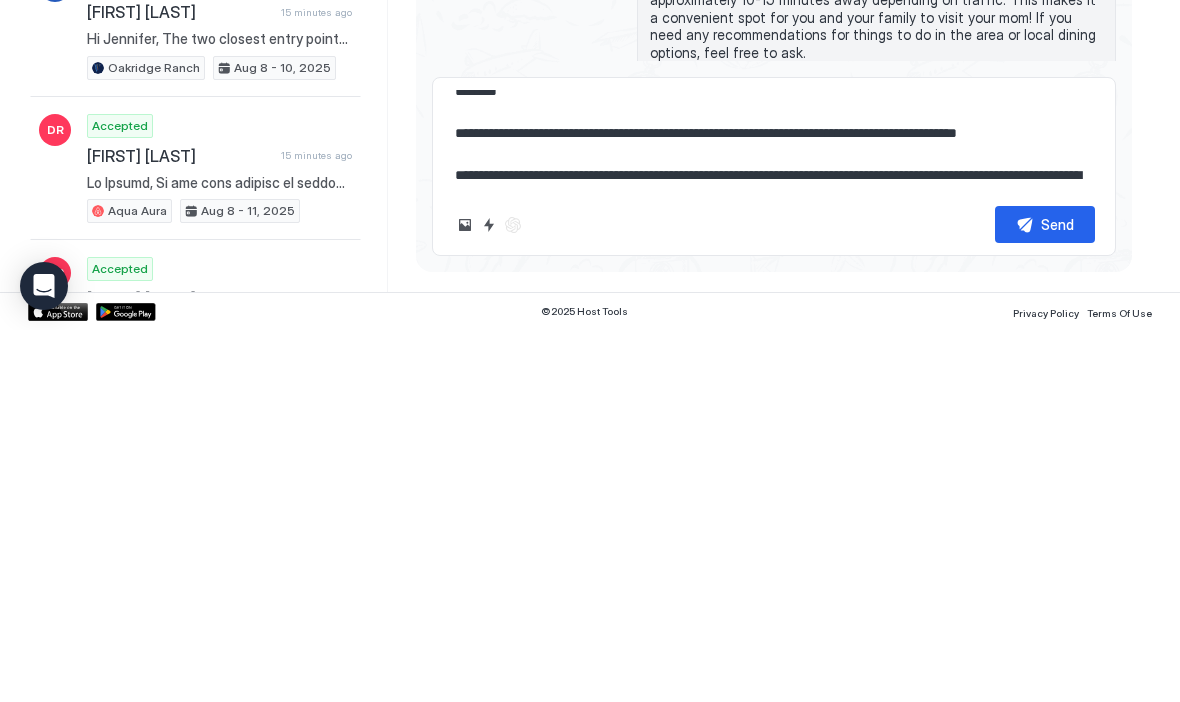 type on "*" 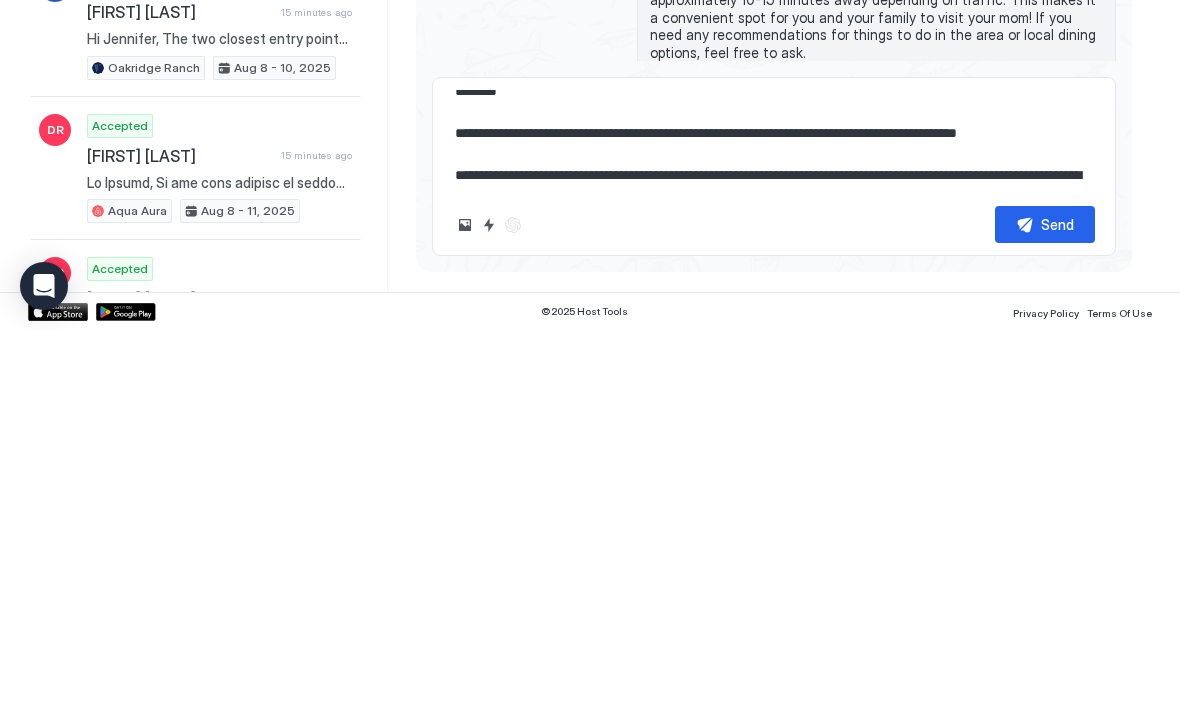 type on "**********" 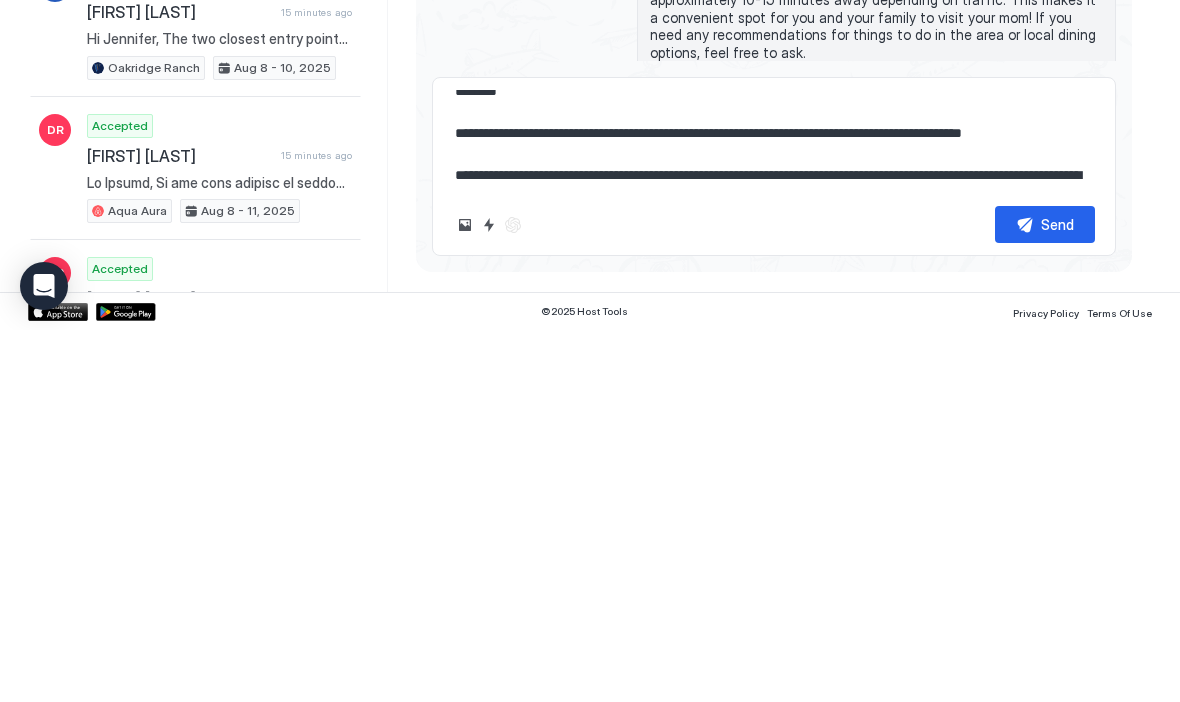 type on "*" 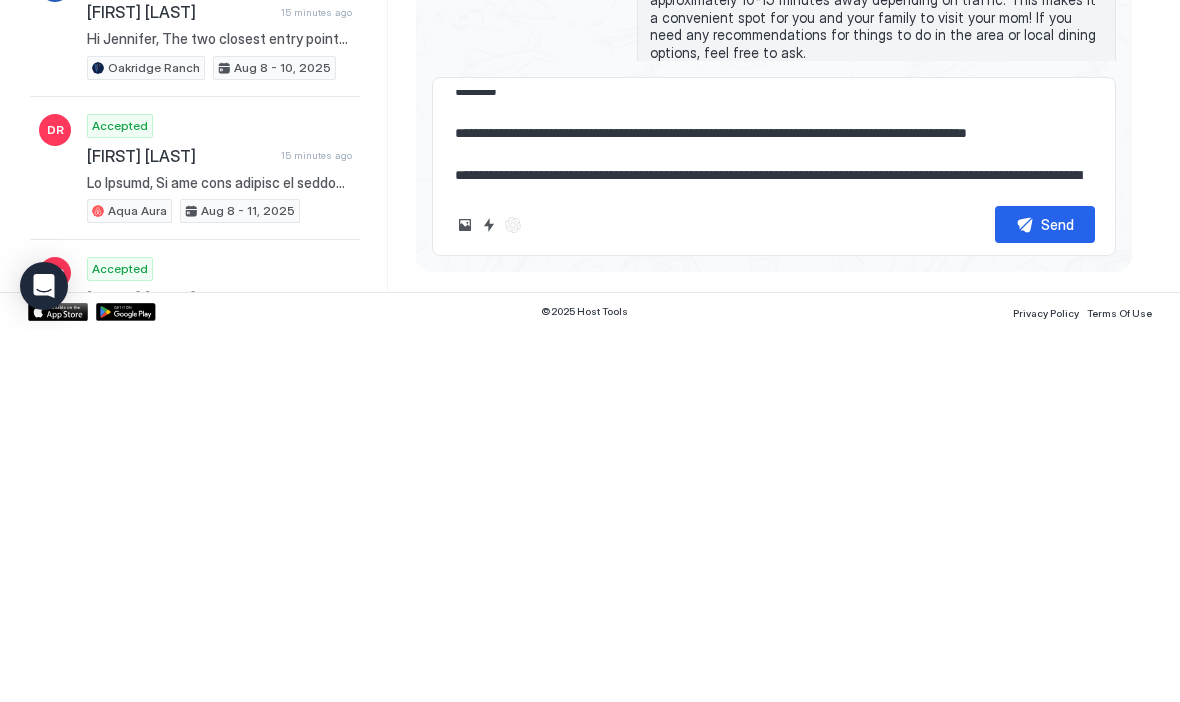 type on "**********" 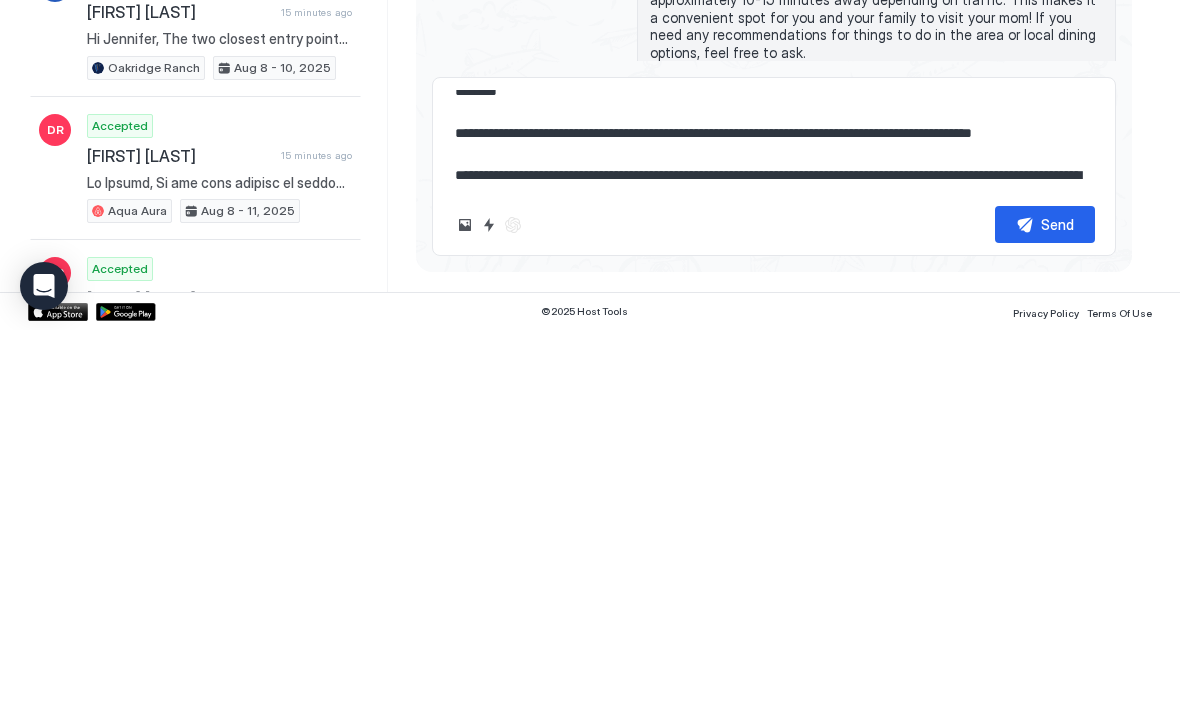 type on "*" 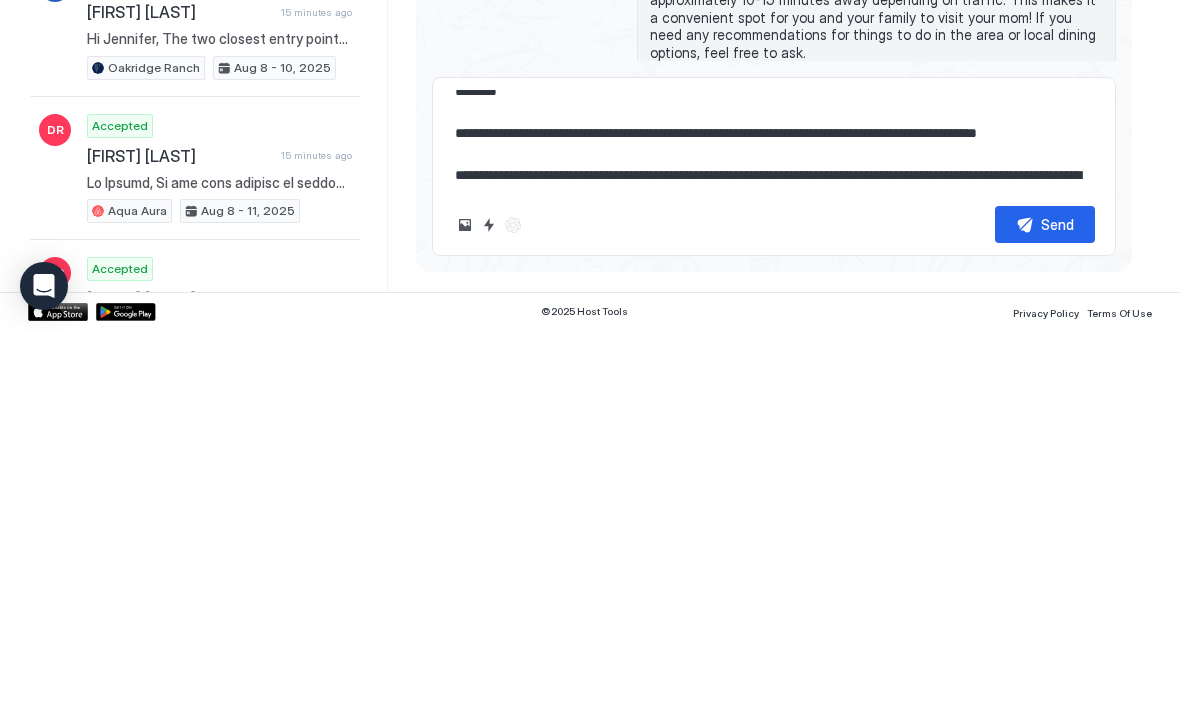 type on "*" 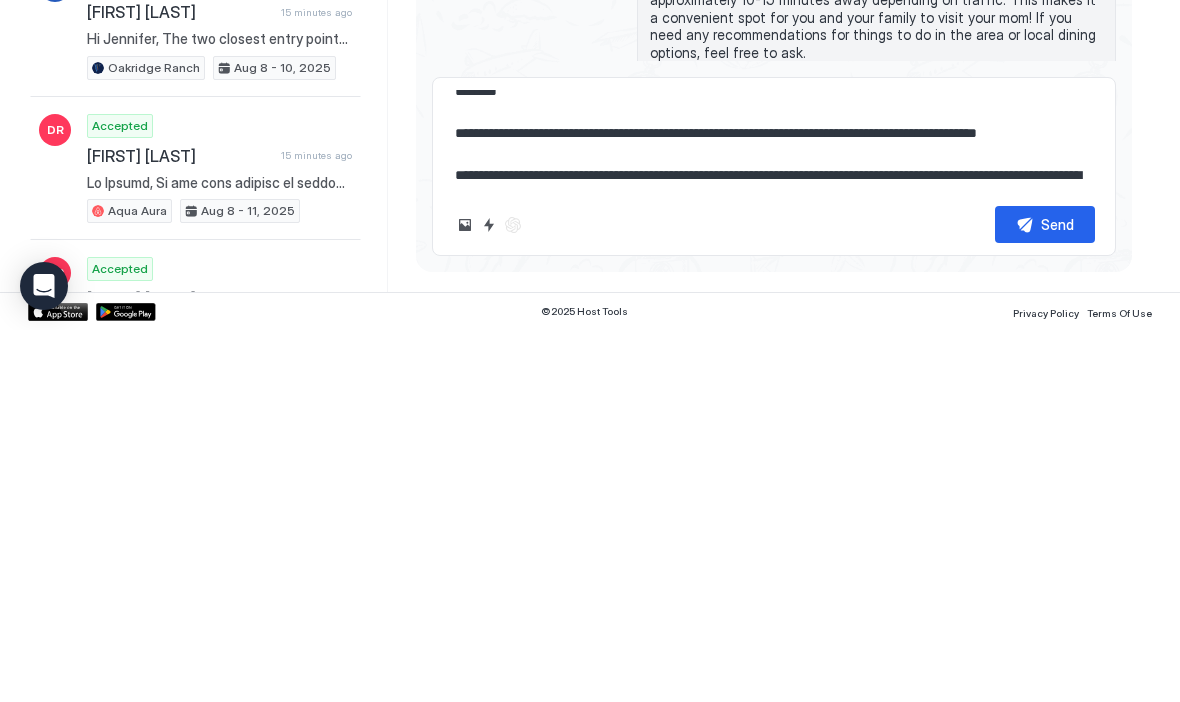 type on "**********" 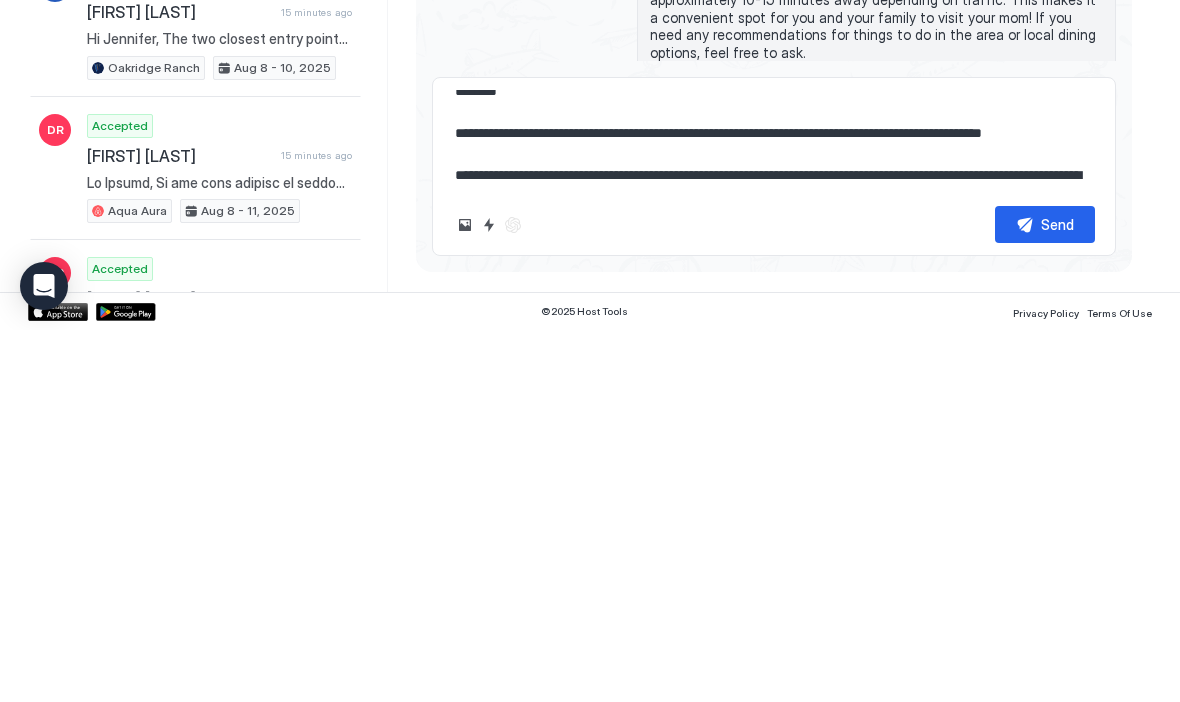 type on "*" 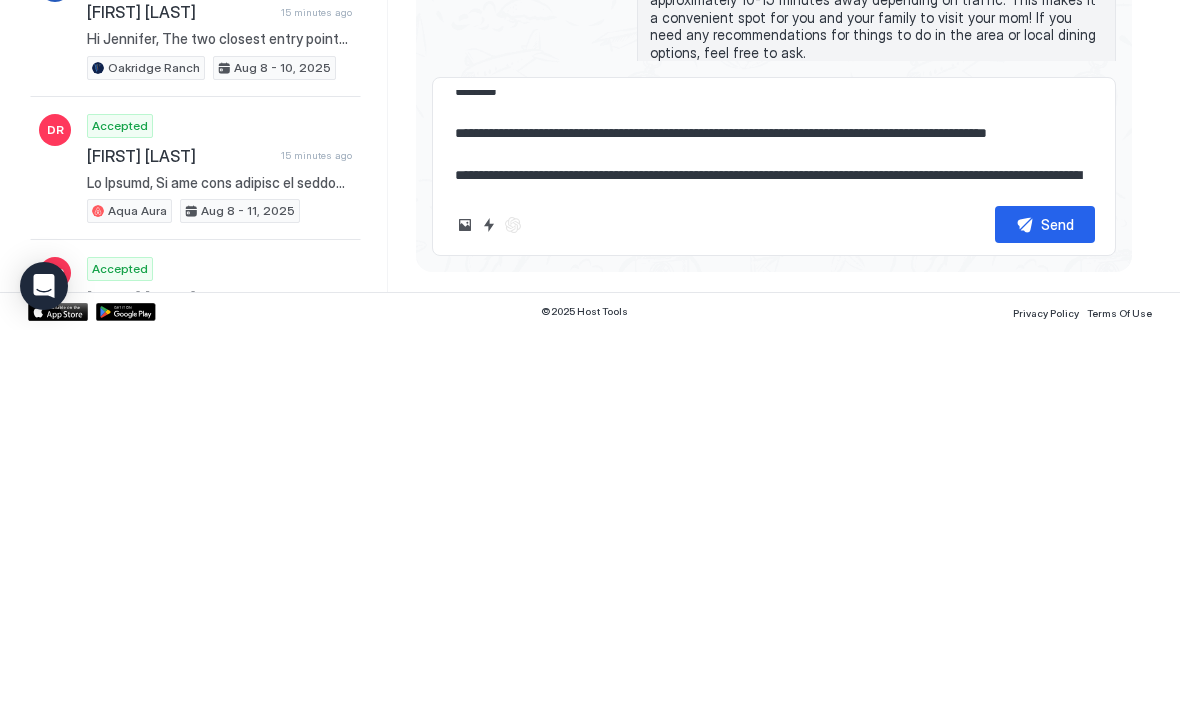 type on "*" 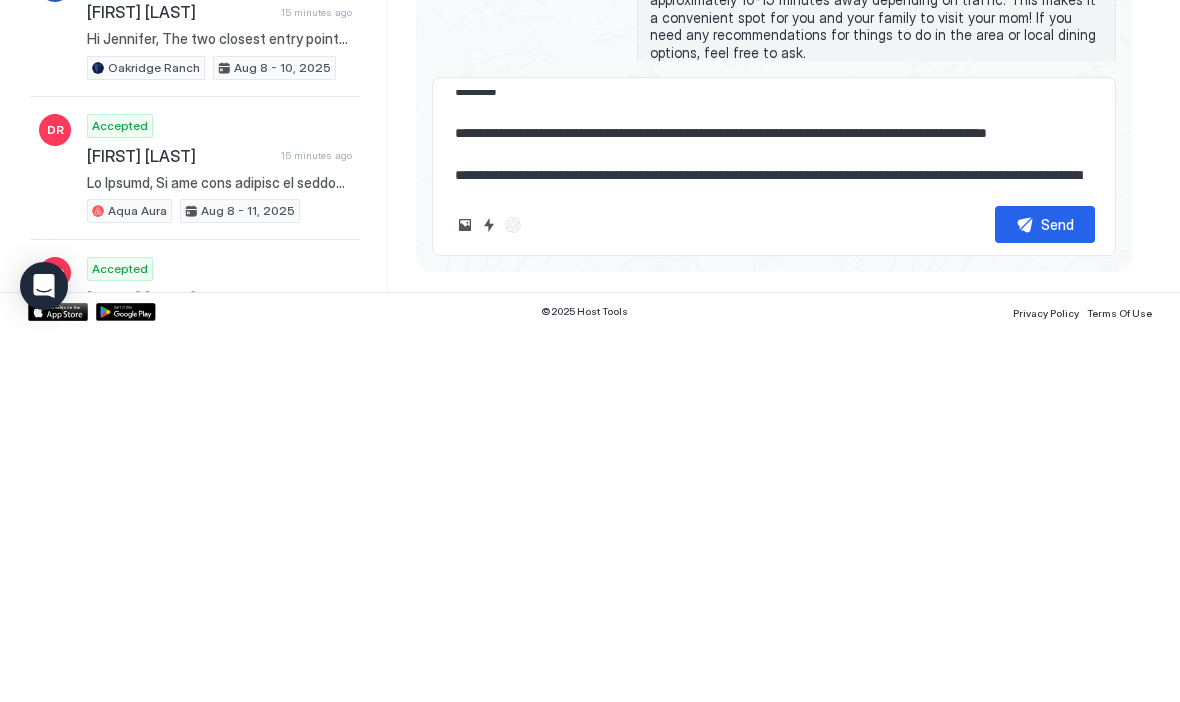 type on "**********" 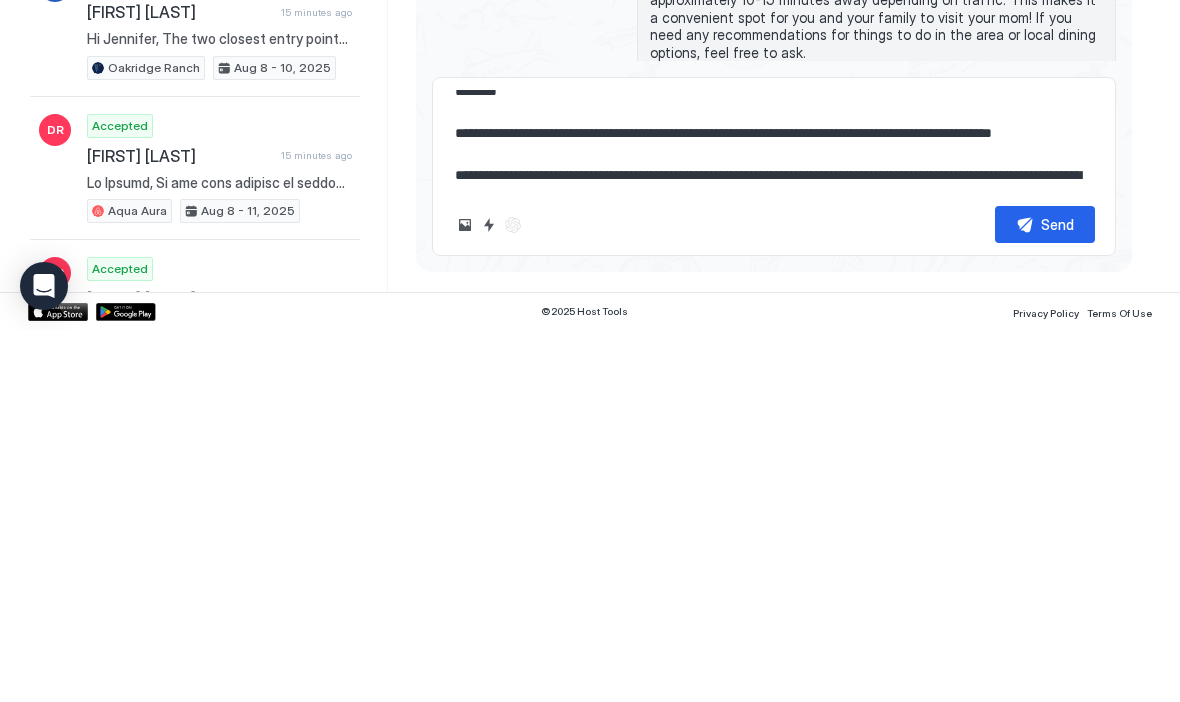 type on "*" 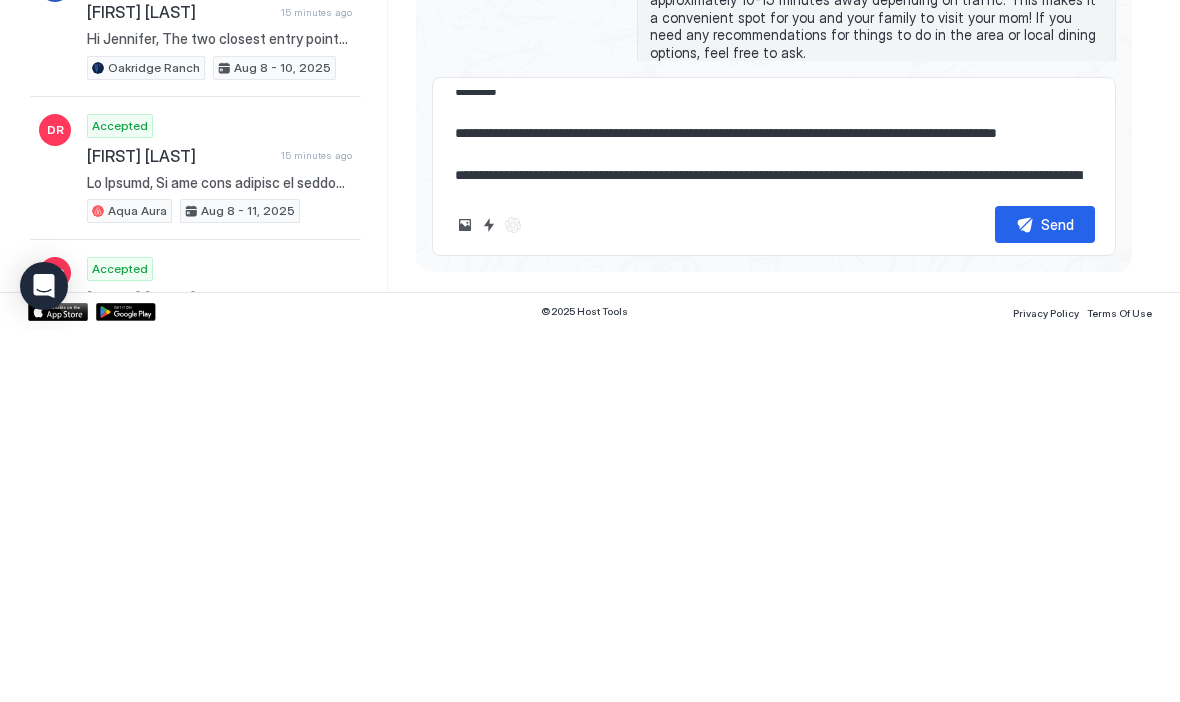 type on "**********" 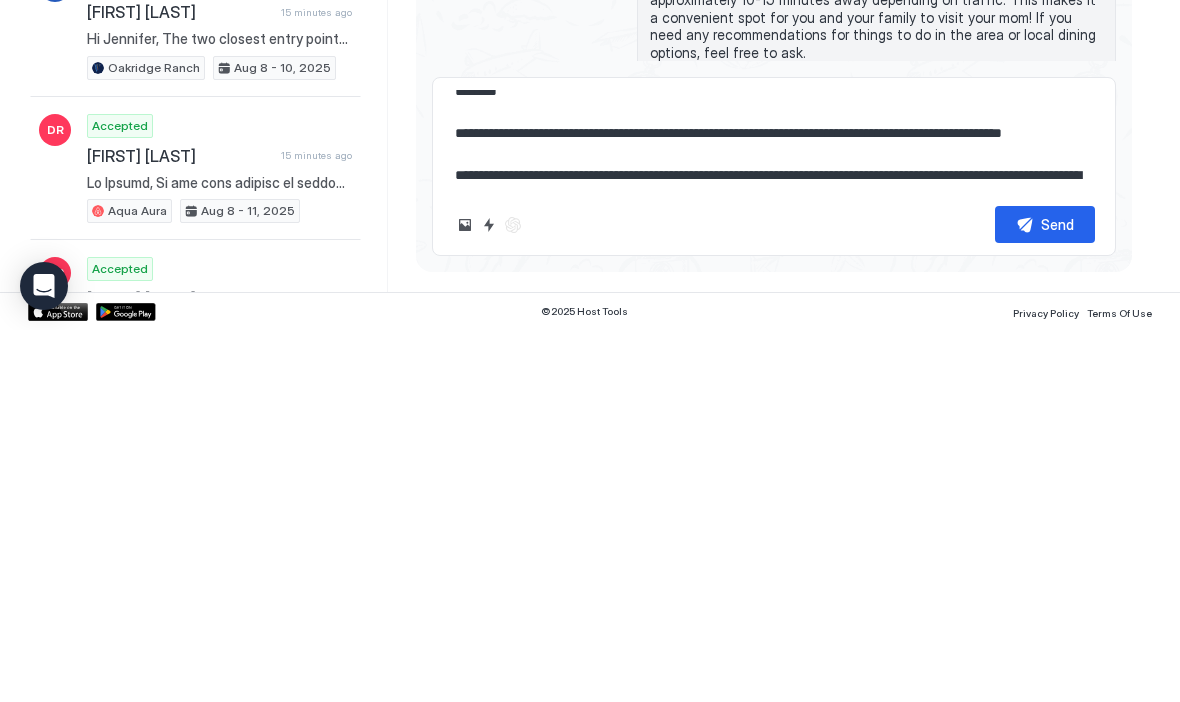 type on "*" 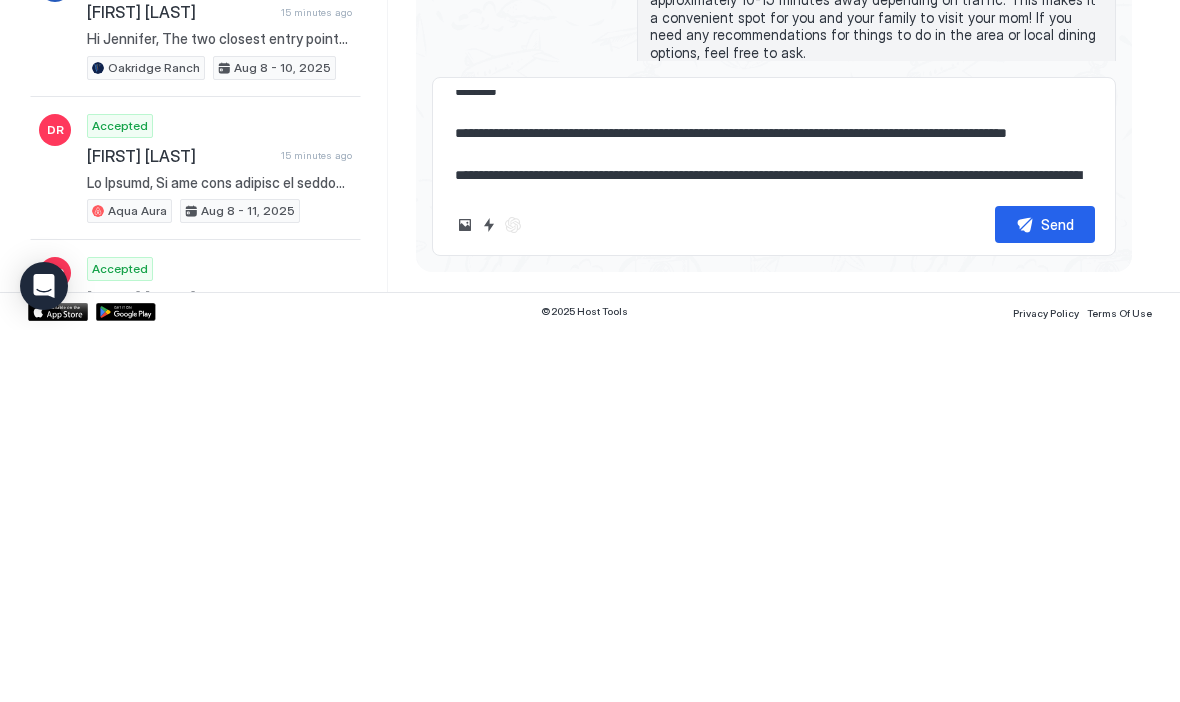 type on "*" 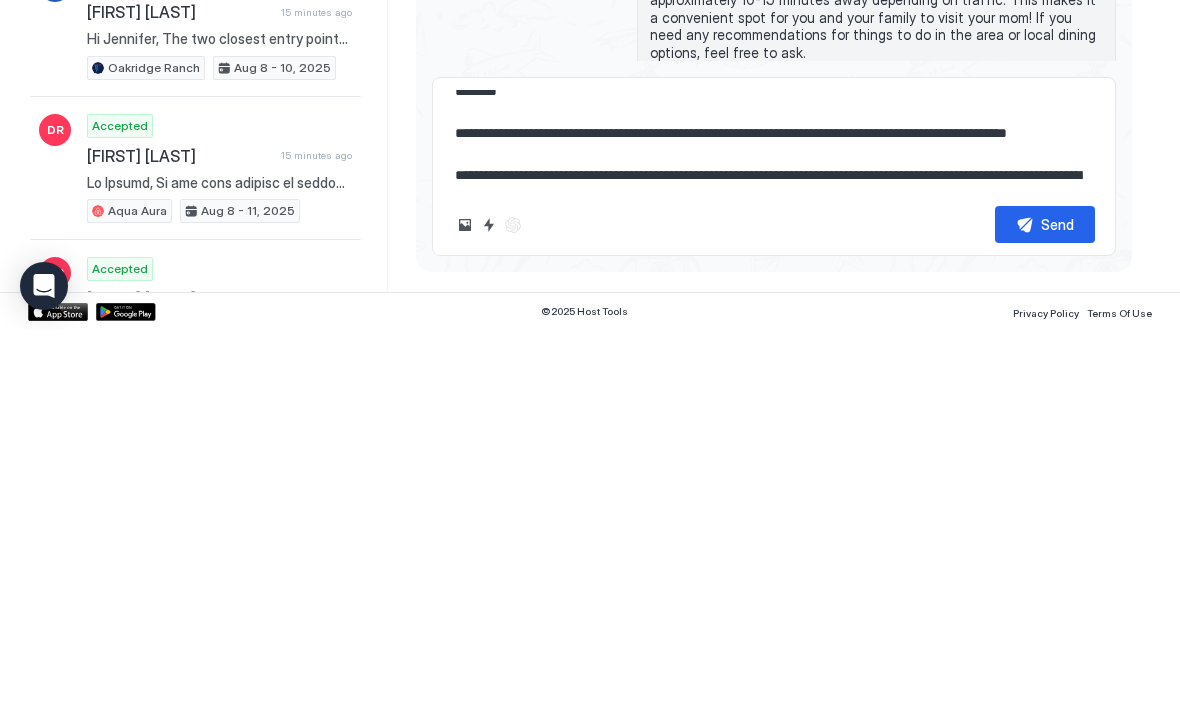 type on "**********" 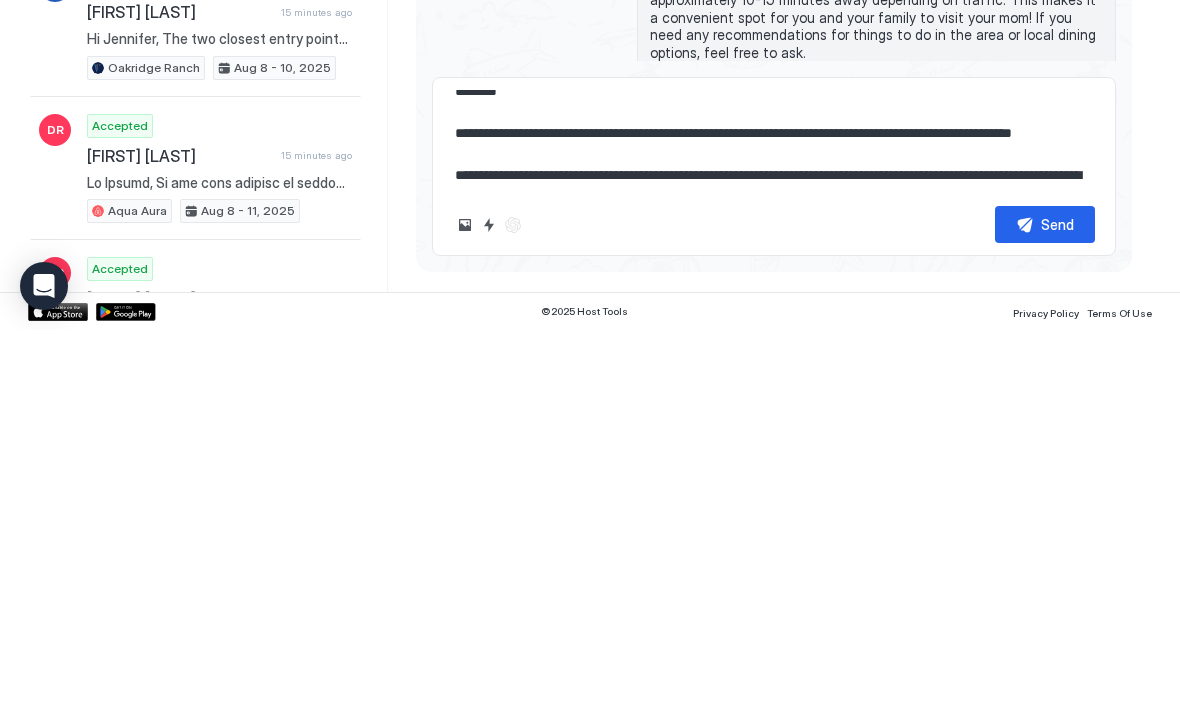 type on "*" 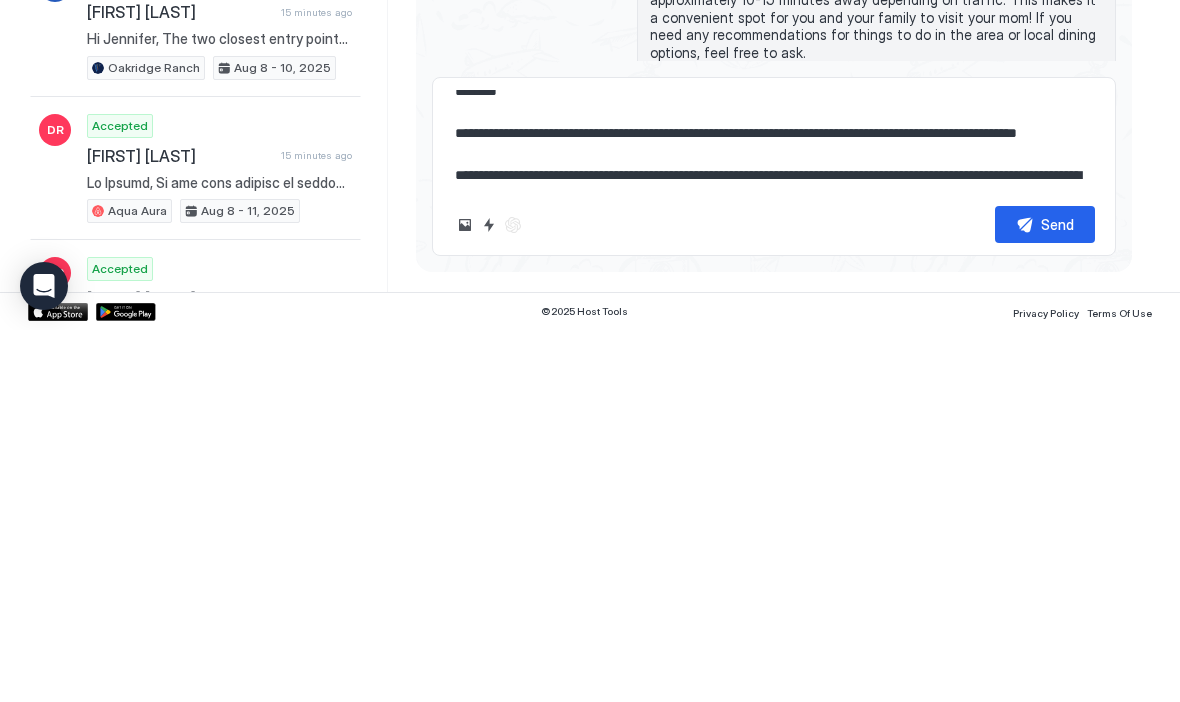 type on "**********" 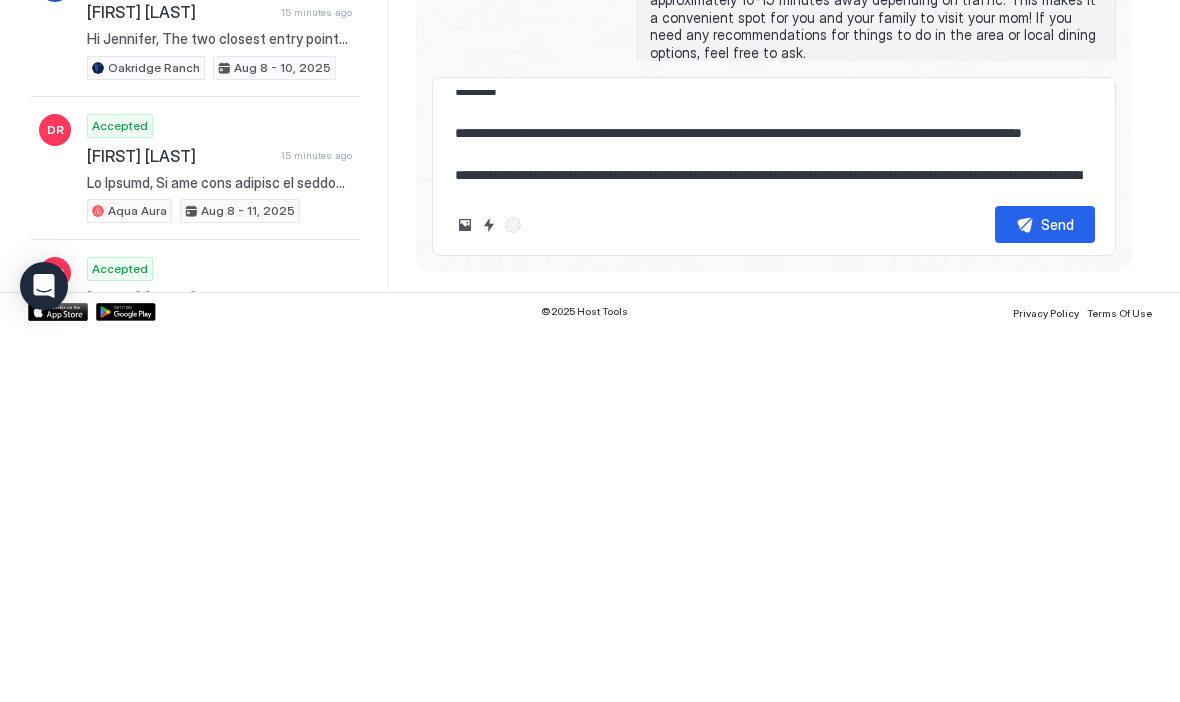 type on "*" 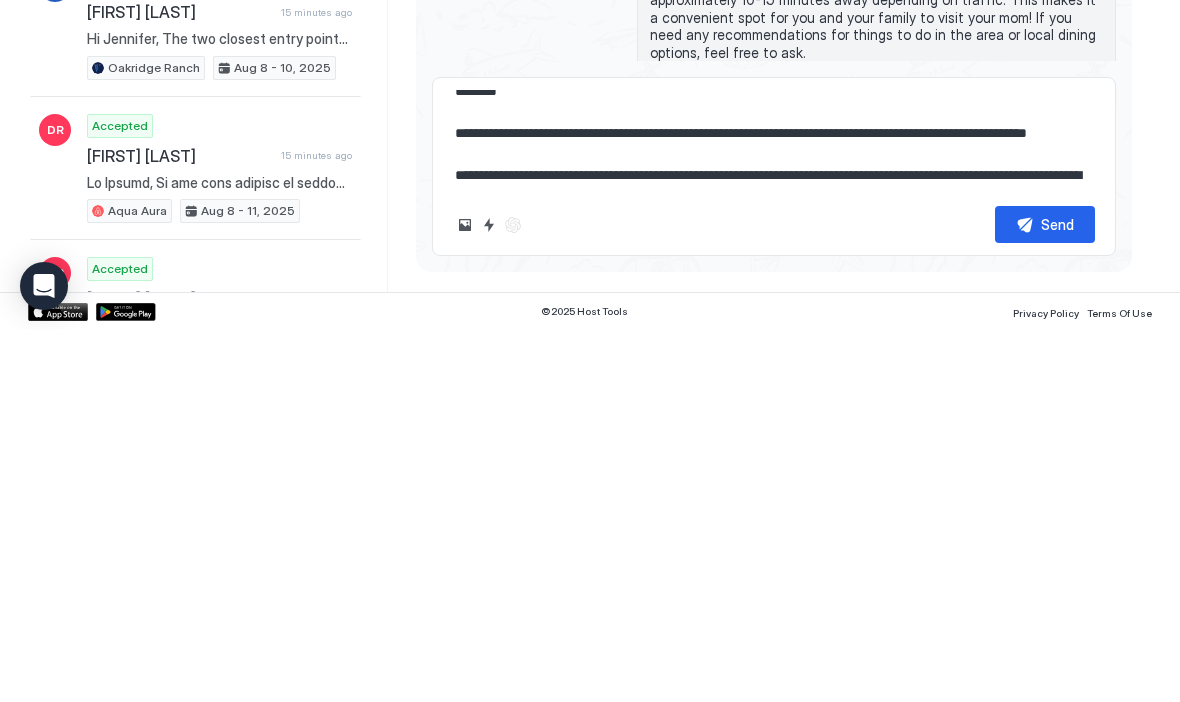 type on "**********" 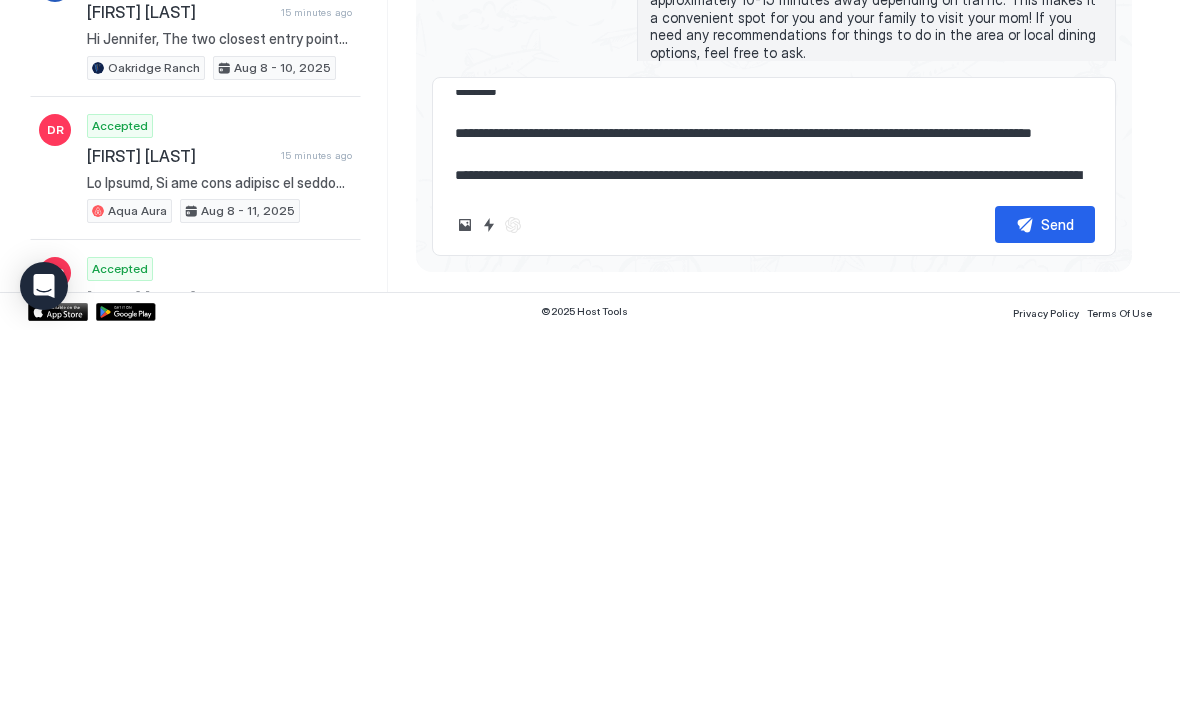 type on "*" 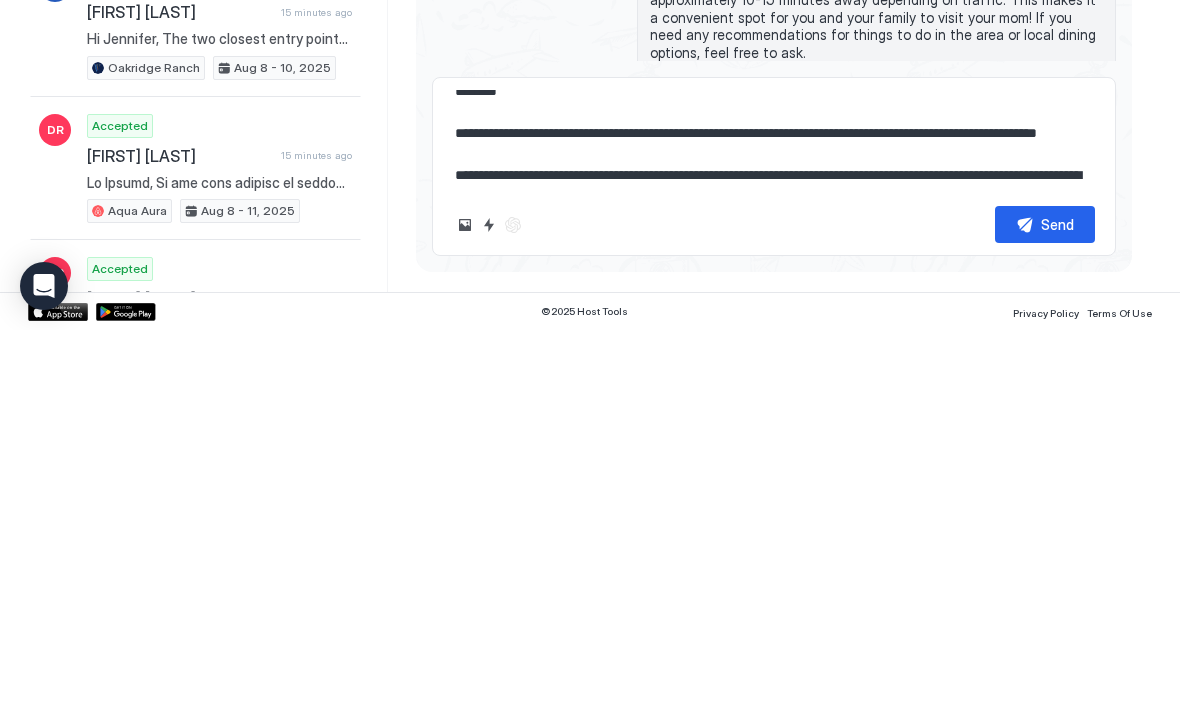 type on "*" 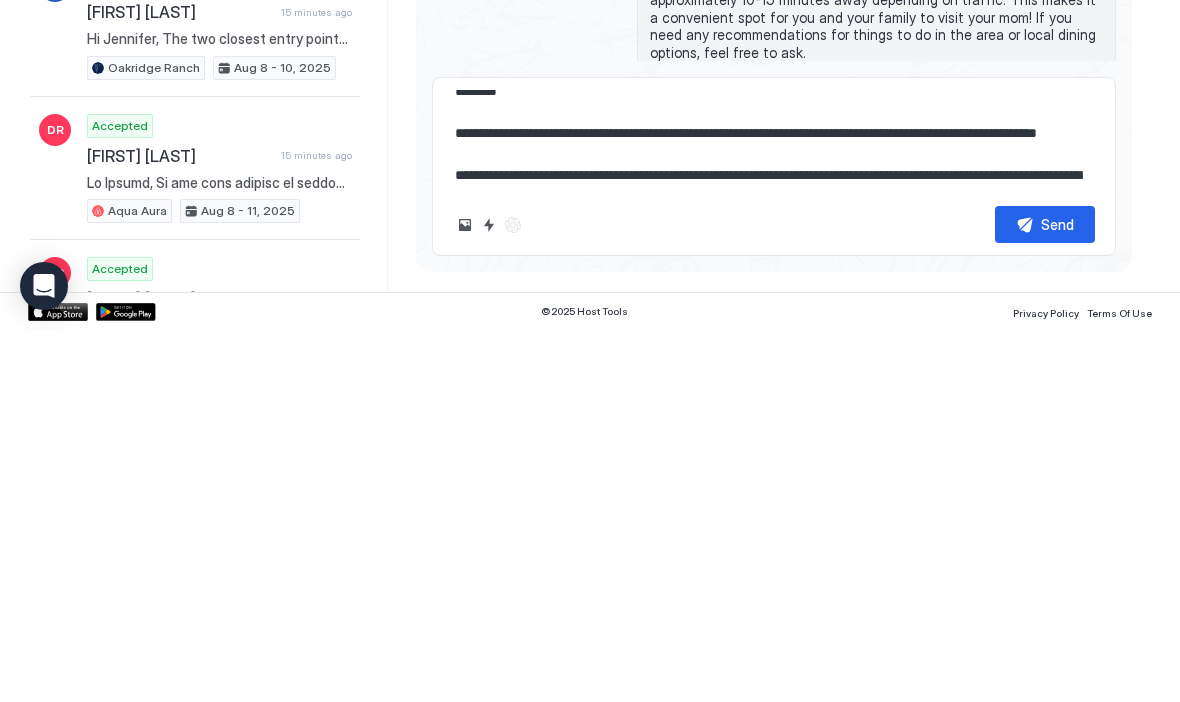 type on "**********" 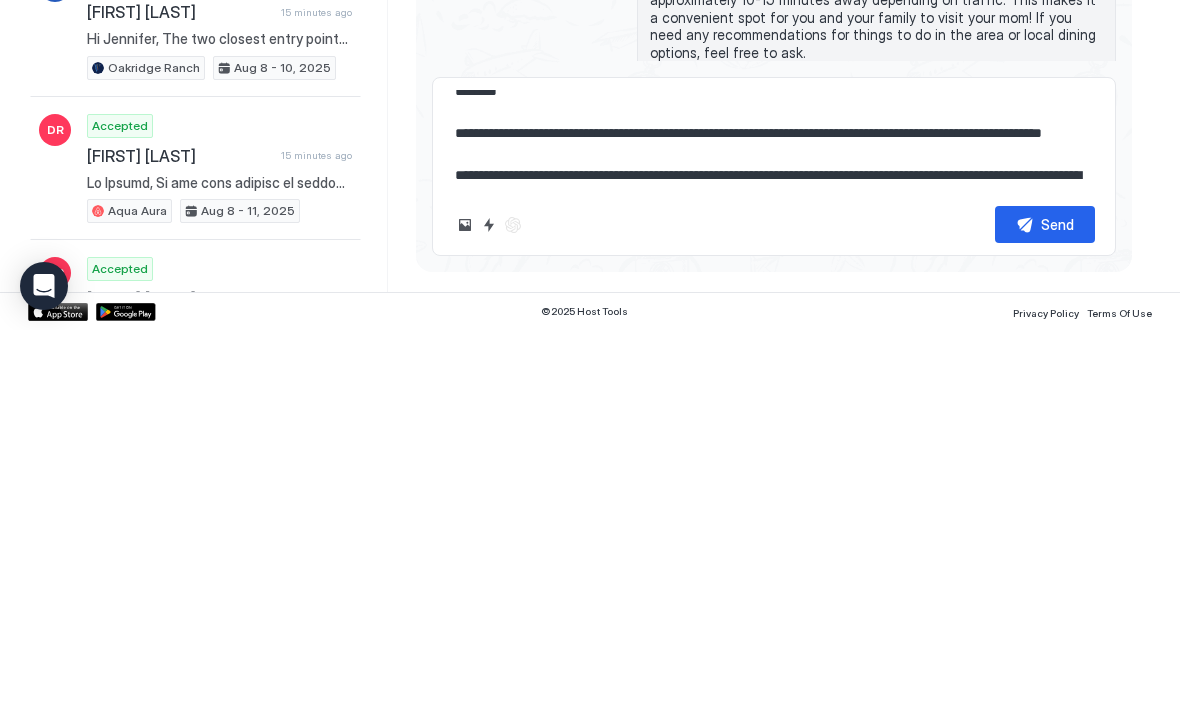 type on "*" 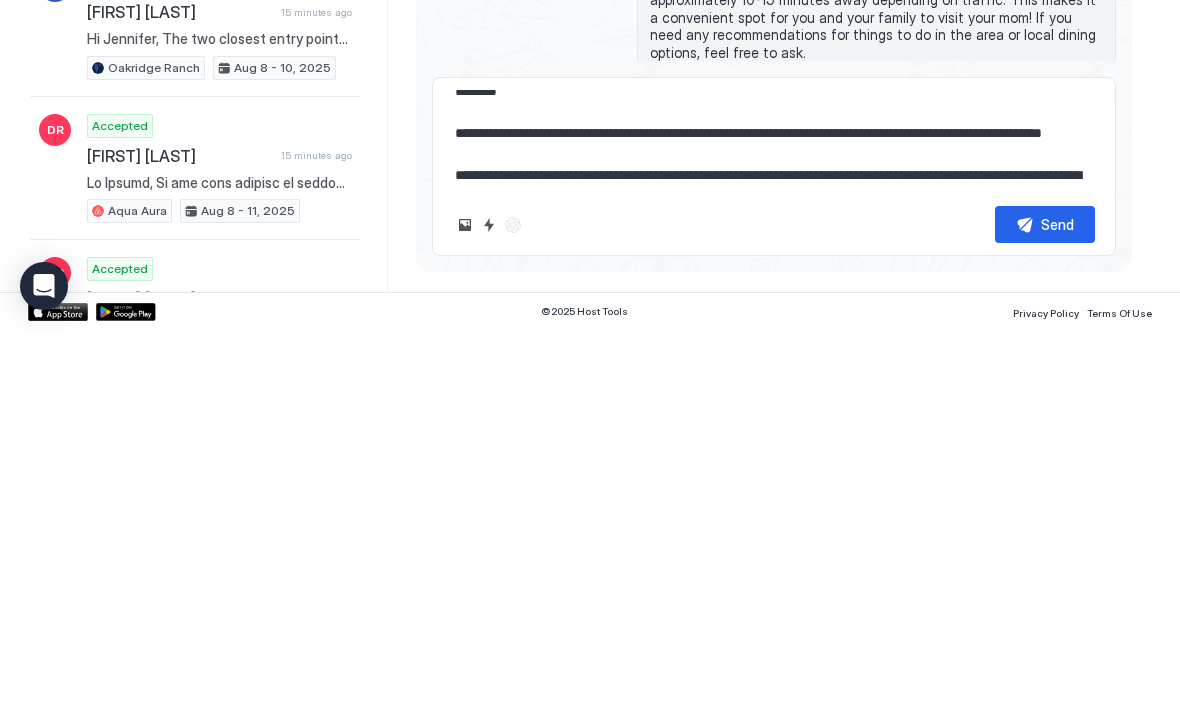 type on "**********" 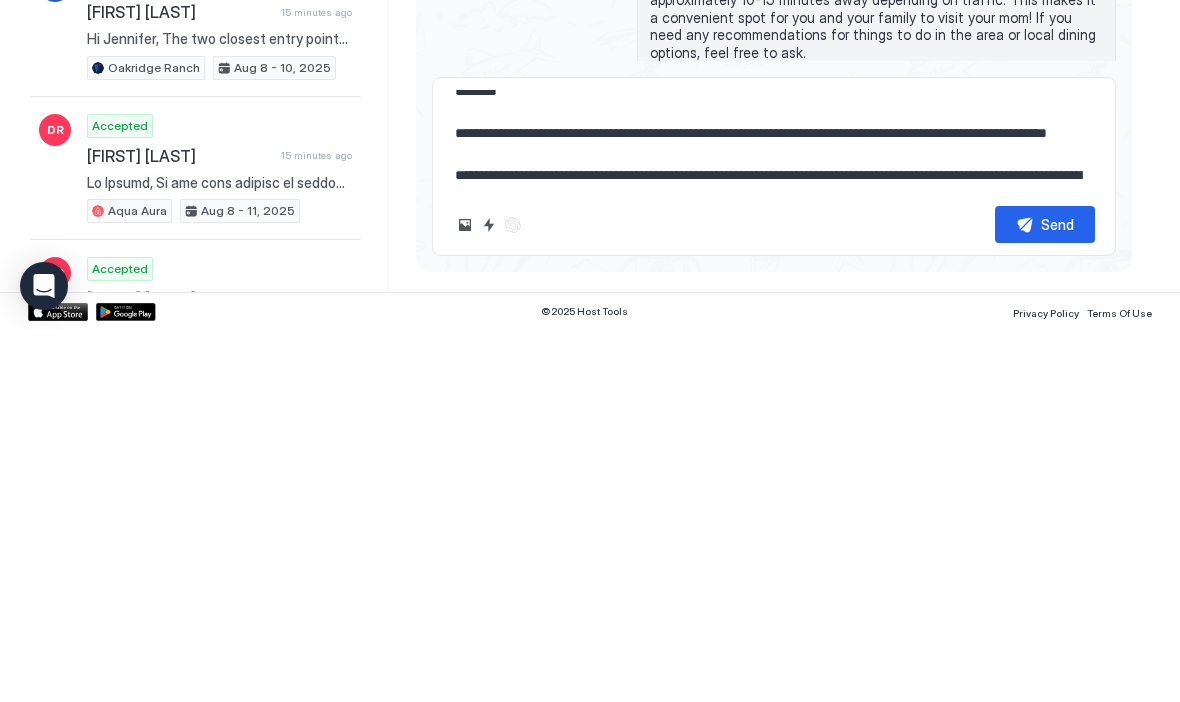 type on "*" 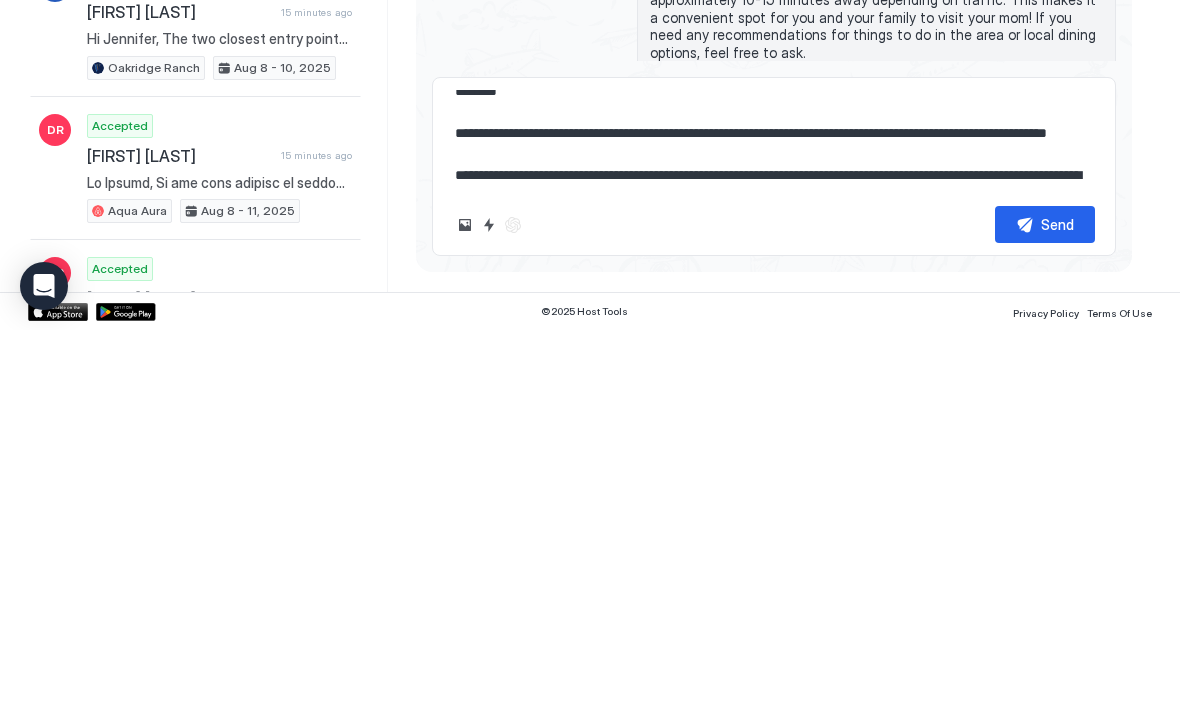 type on "**********" 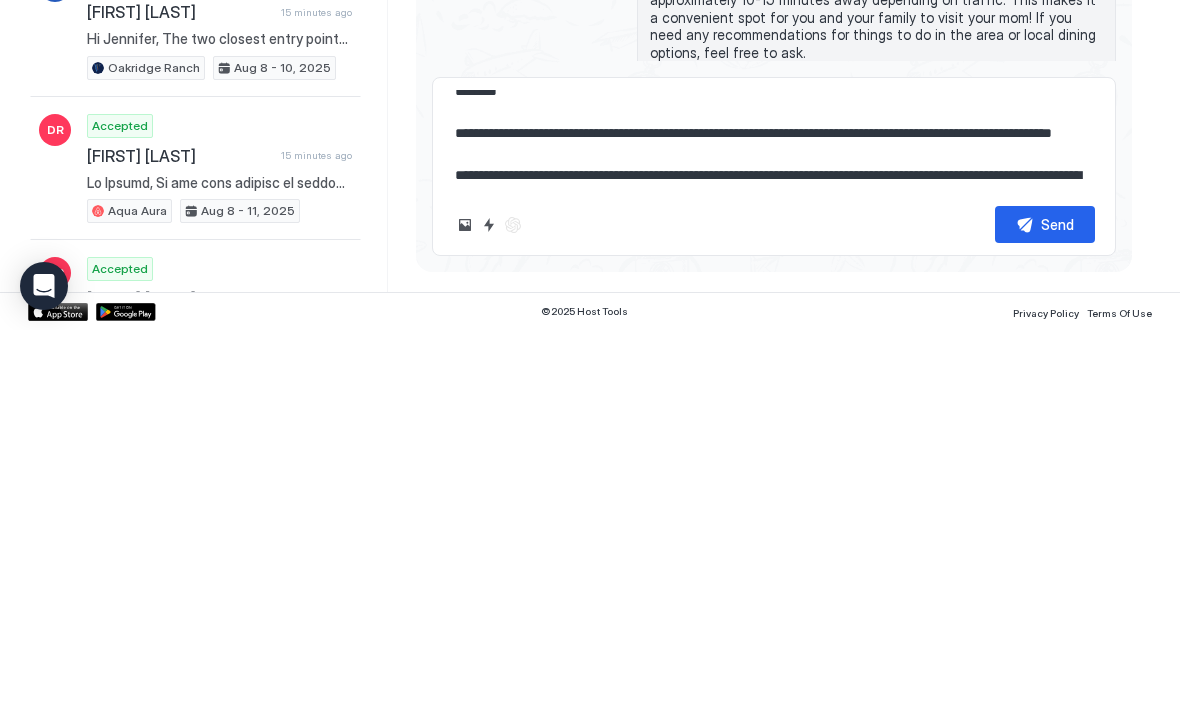 type on "*" 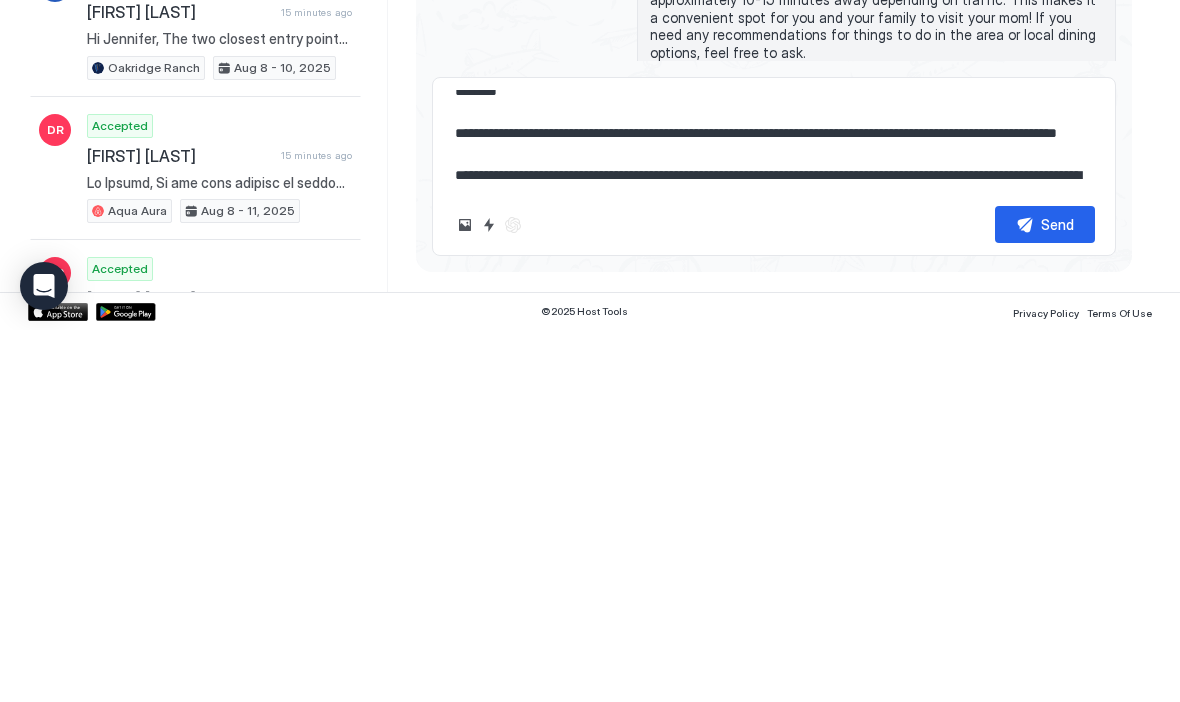 type on "**********" 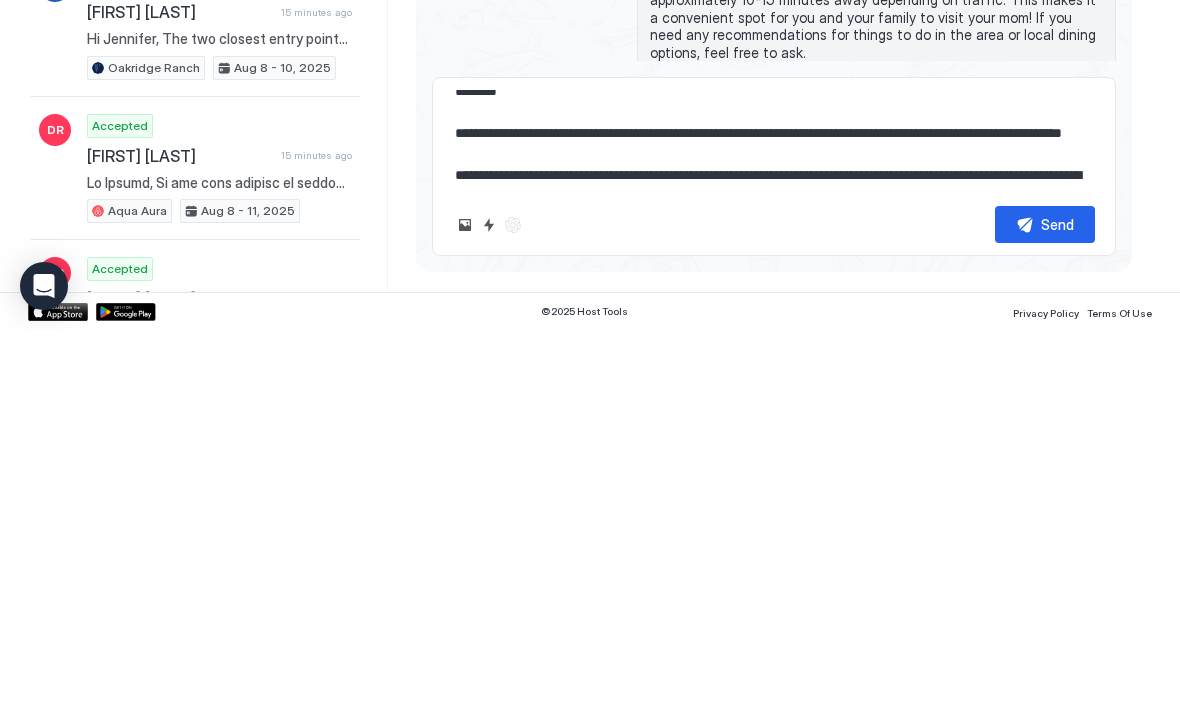 type on "*" 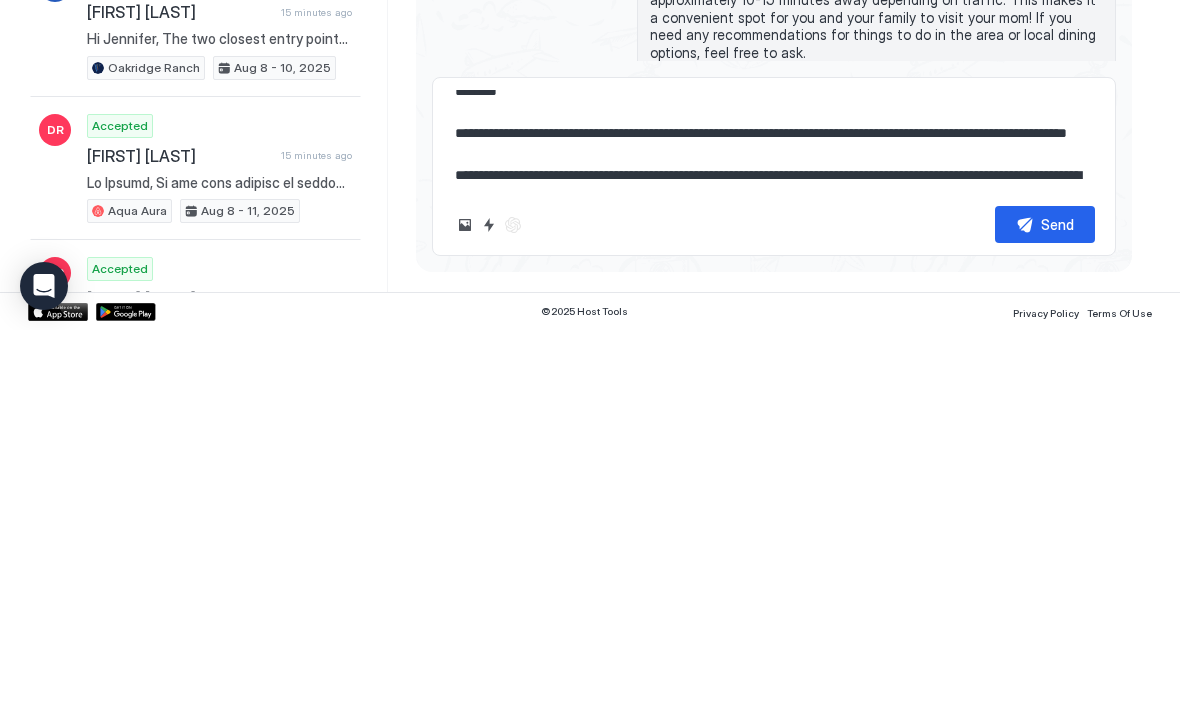 type on "*" 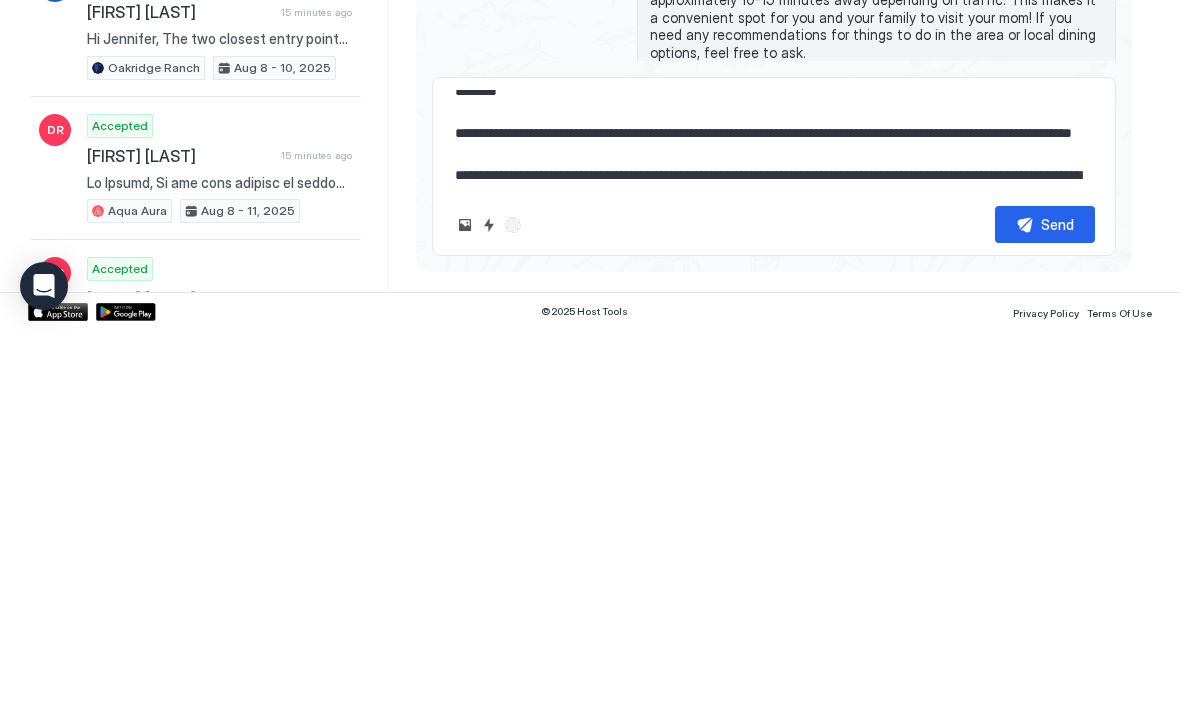 type on "*" 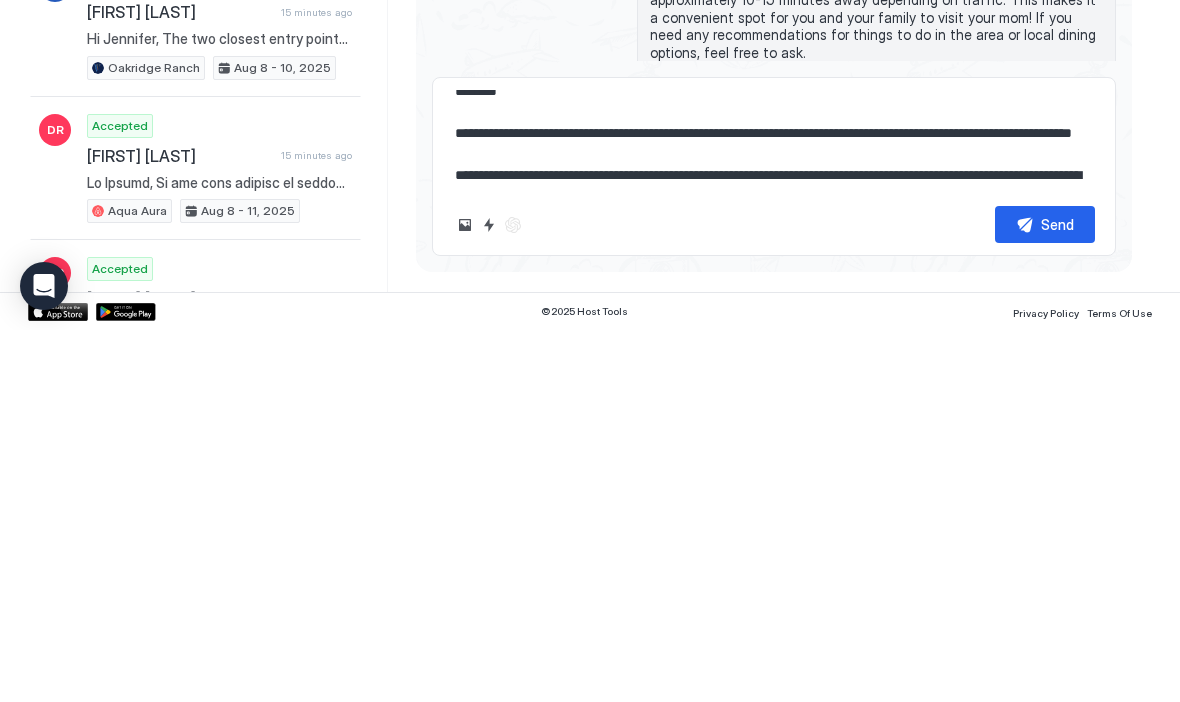 type on "**********" 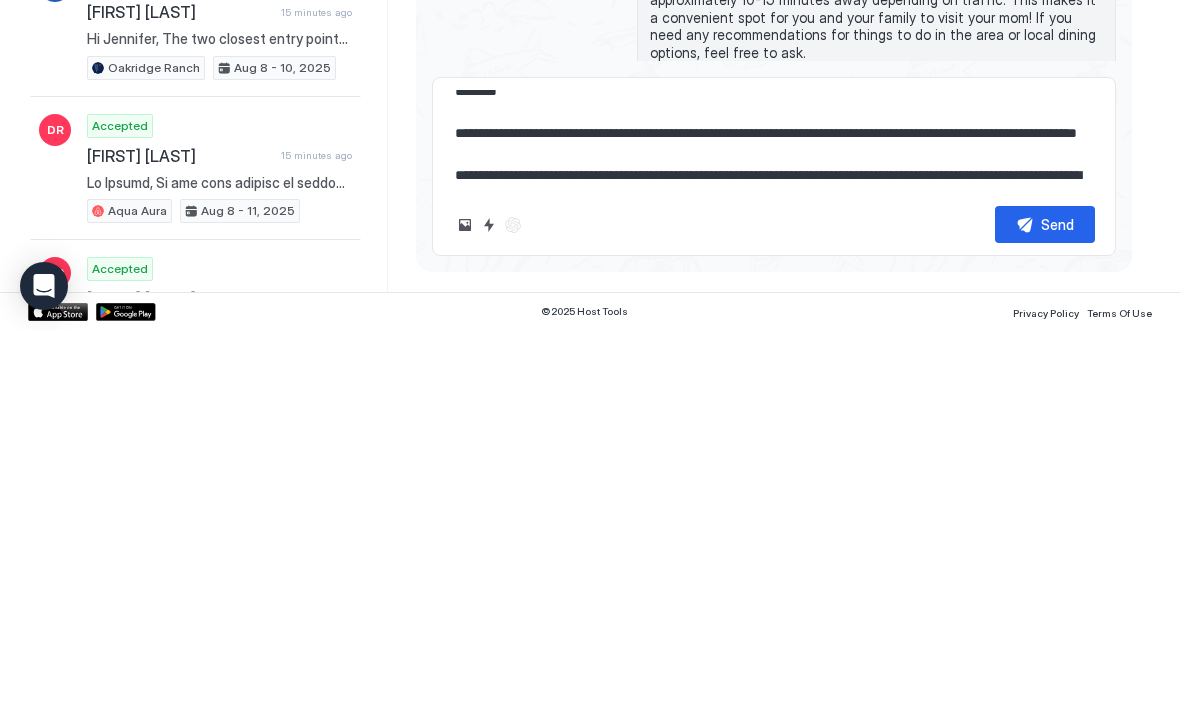 type on "*" 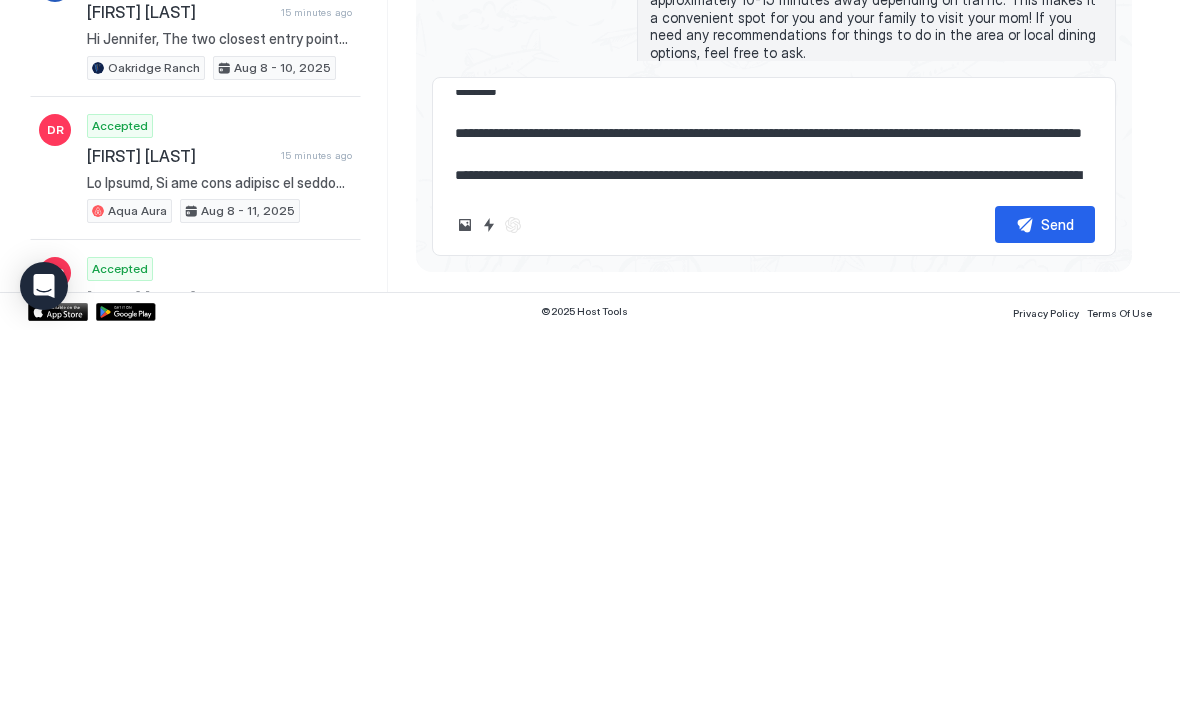 type on "*" 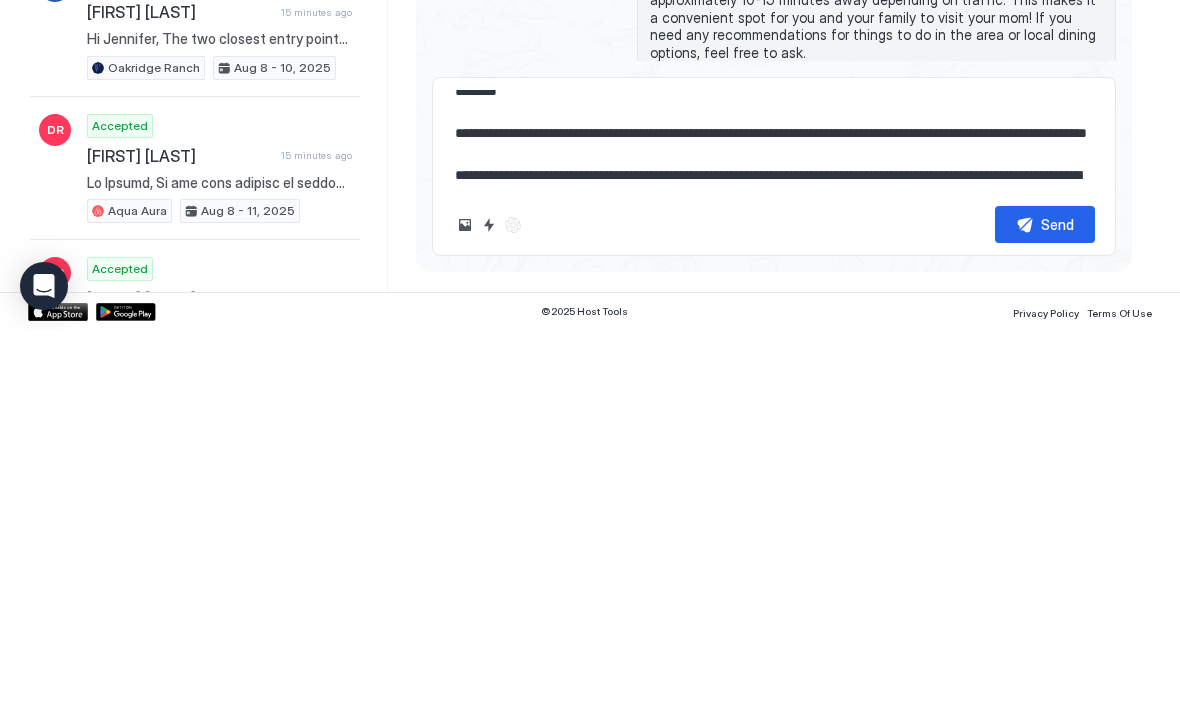 type on "**********" 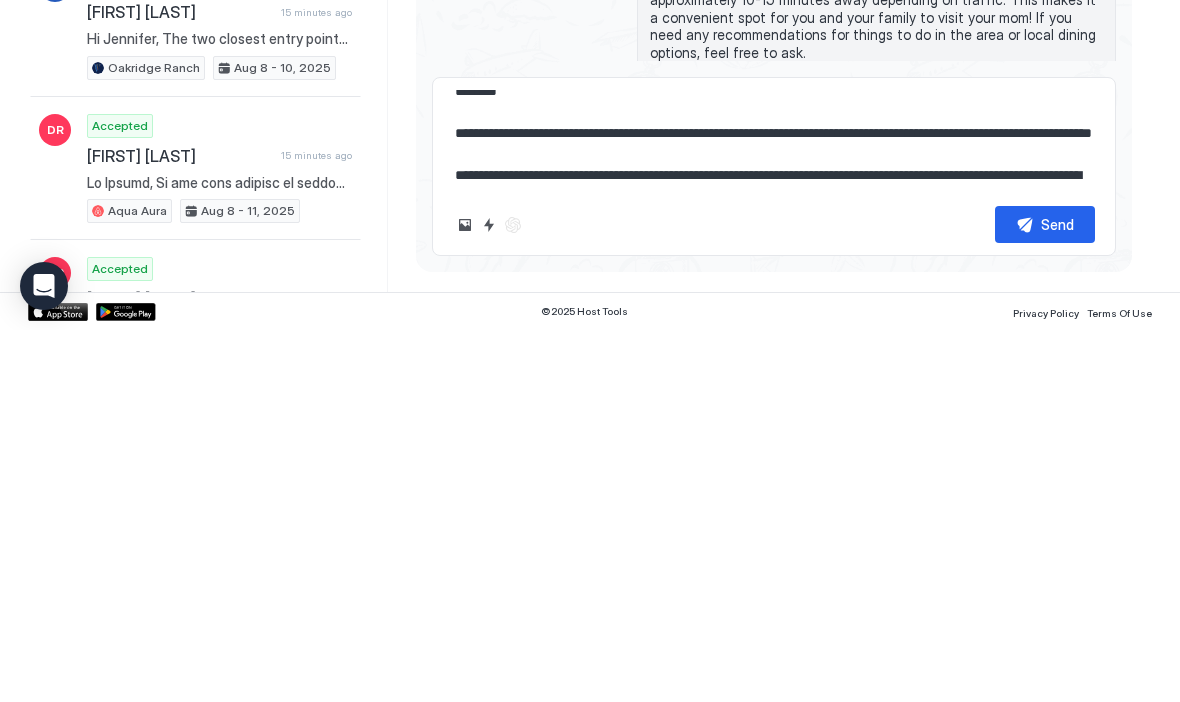 type on "*" 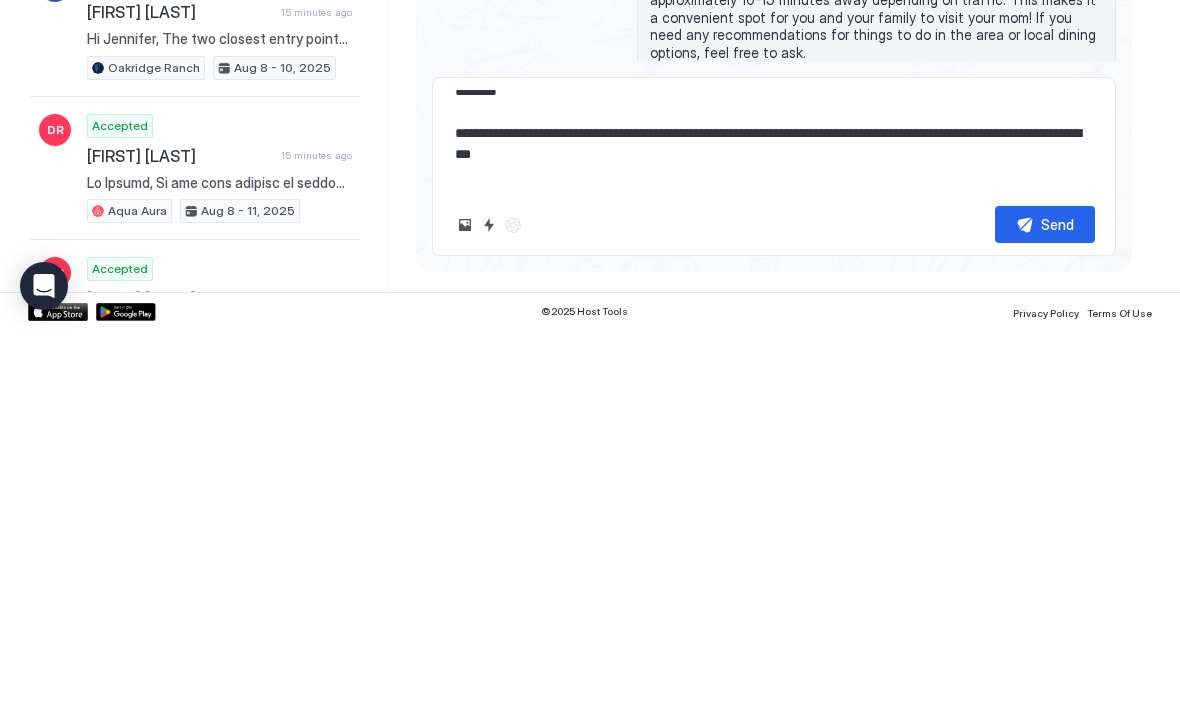 type on "**********" 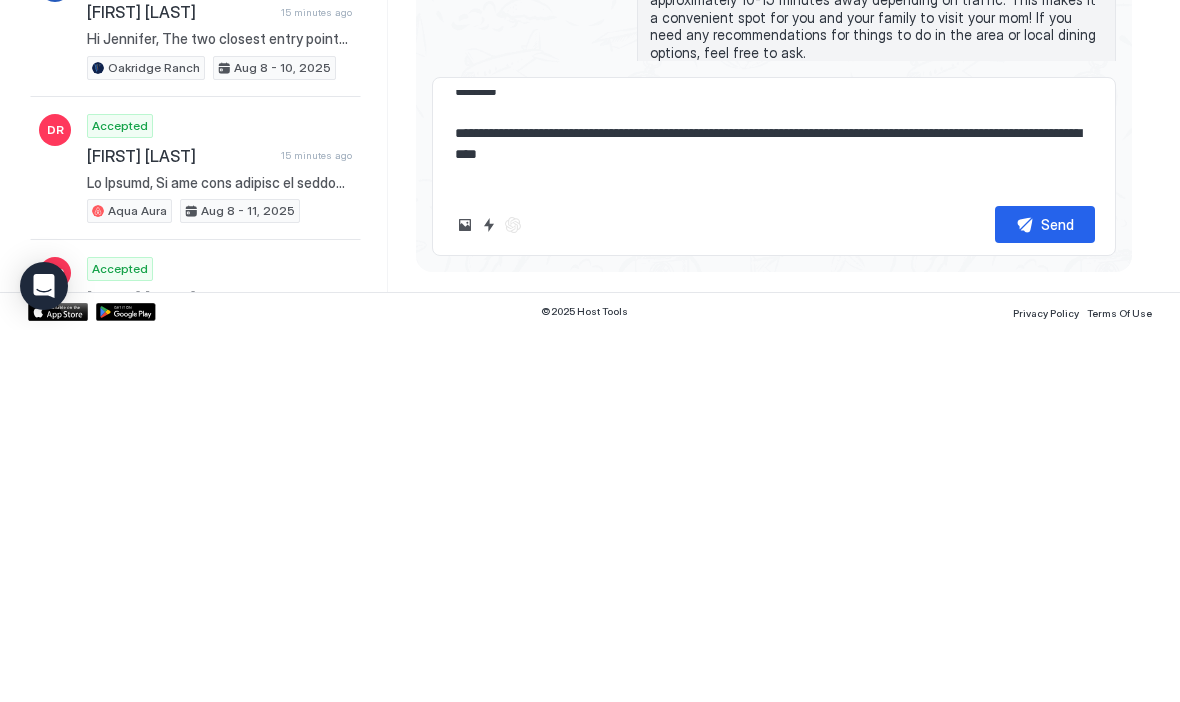 type on "*" 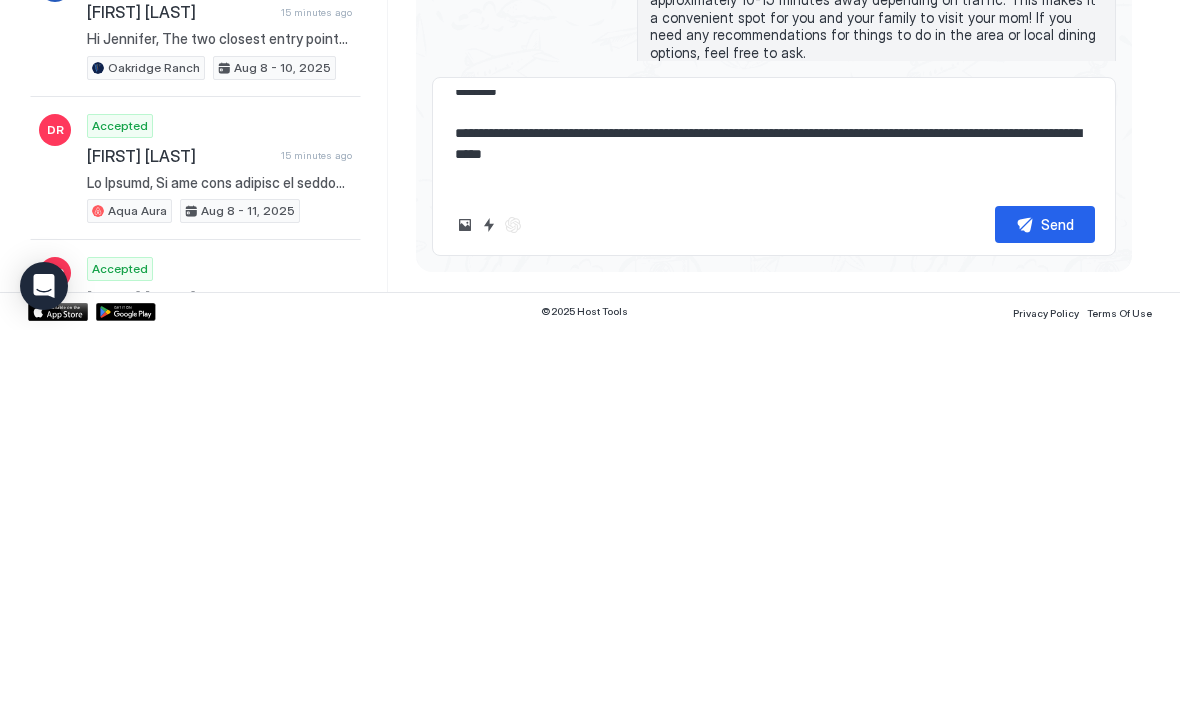 type on "**********" 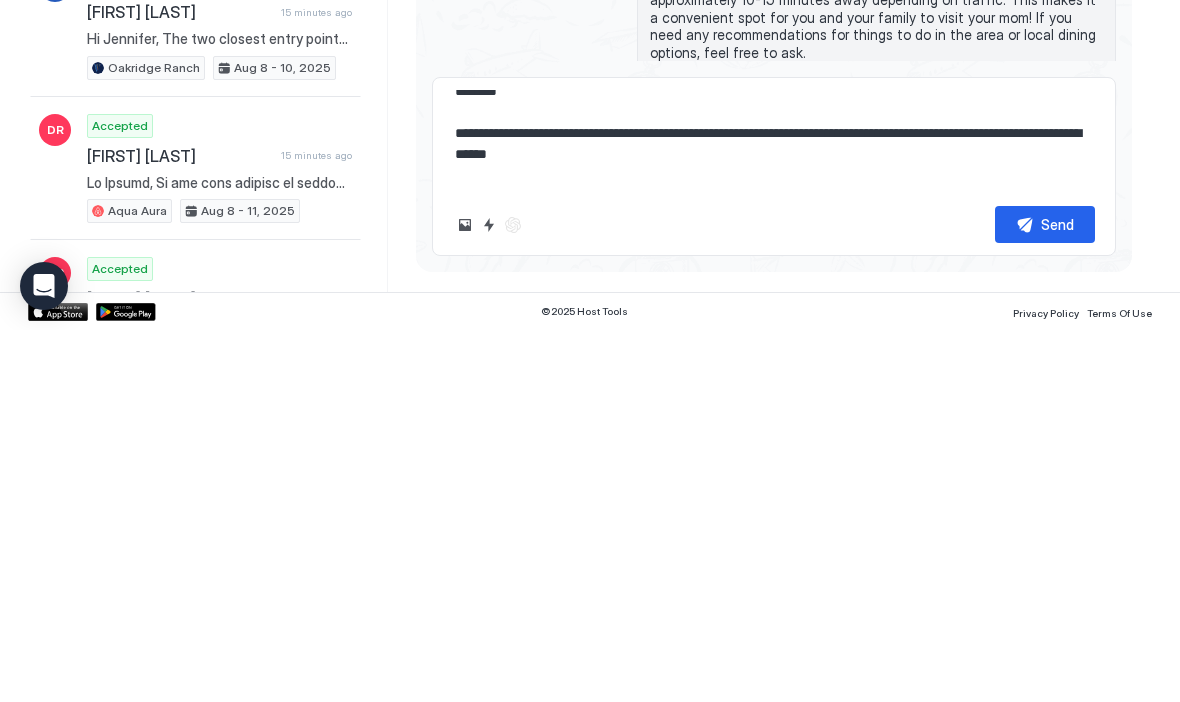 type on "*" 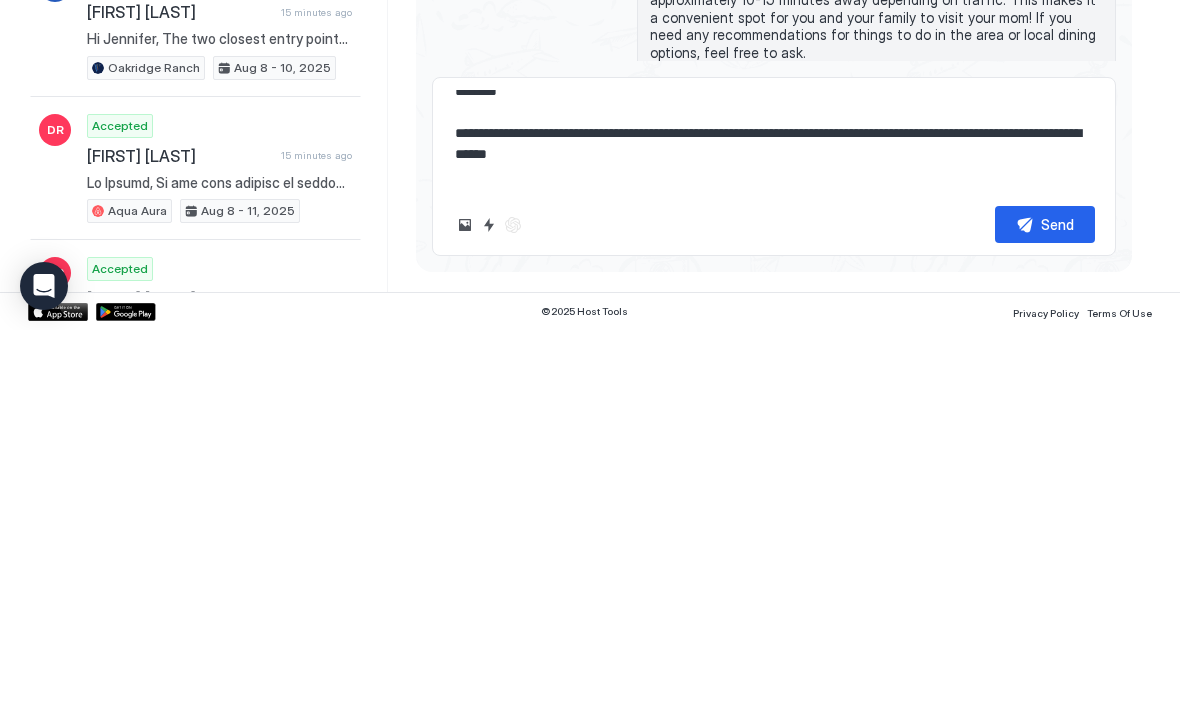type on "**********" 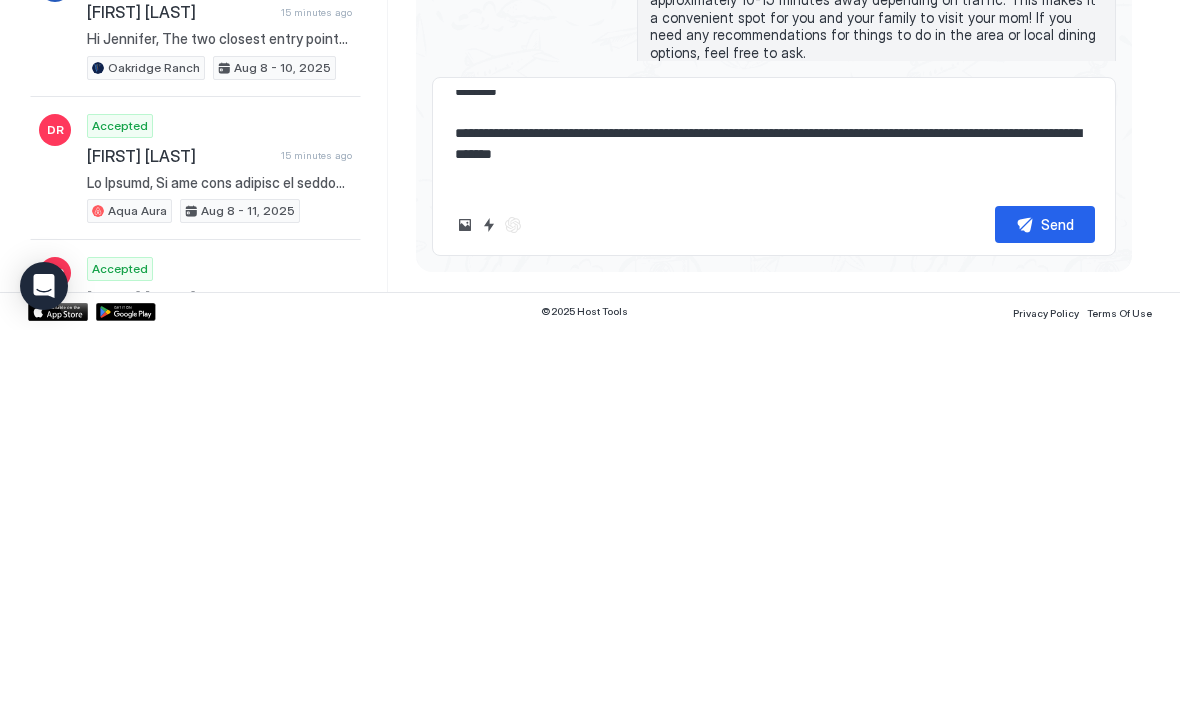 type on "*" 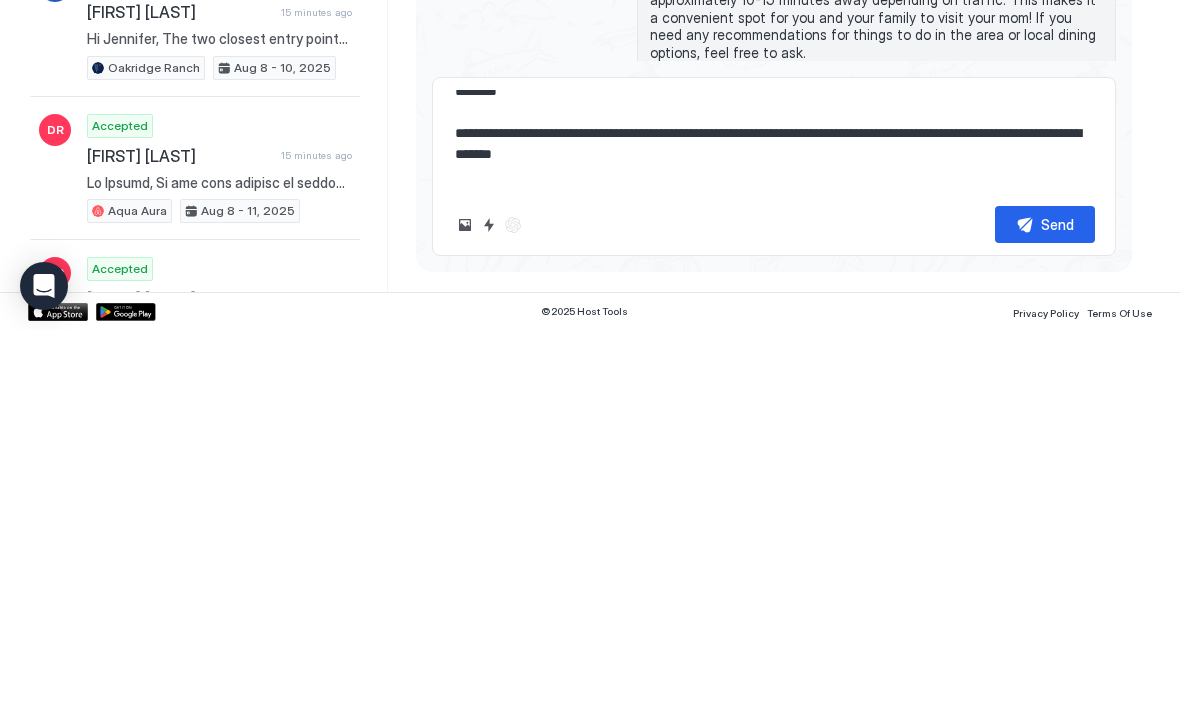 type on "**********" 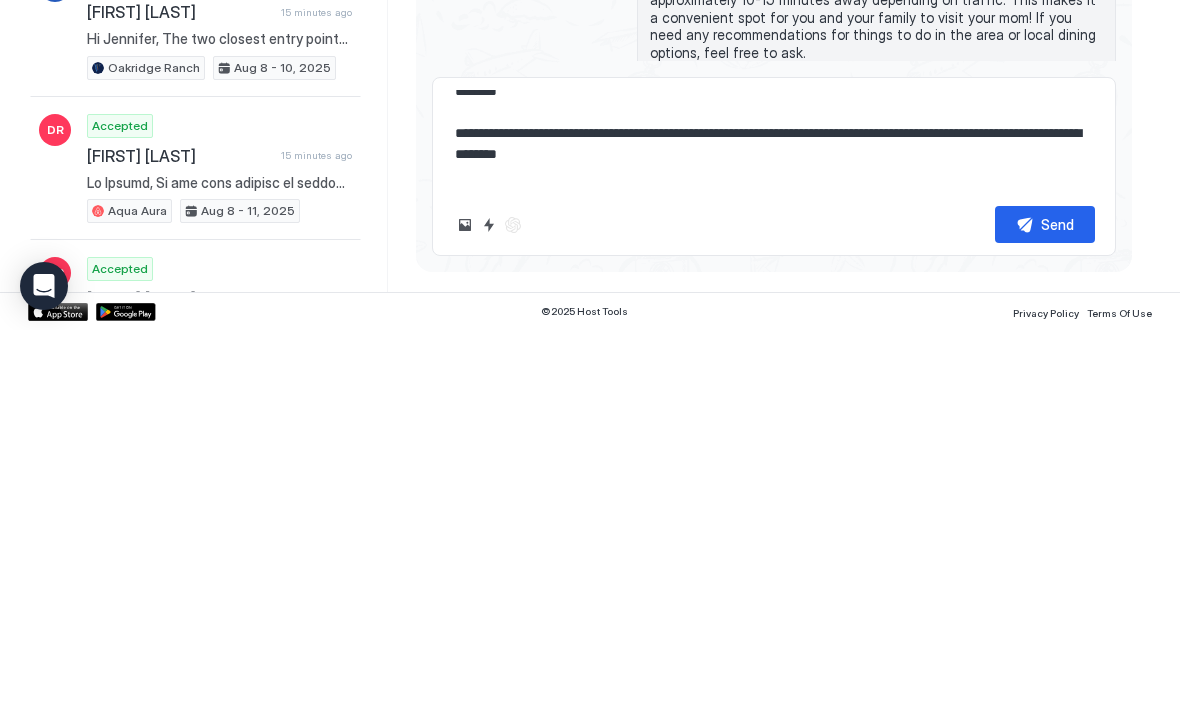 type on "*" 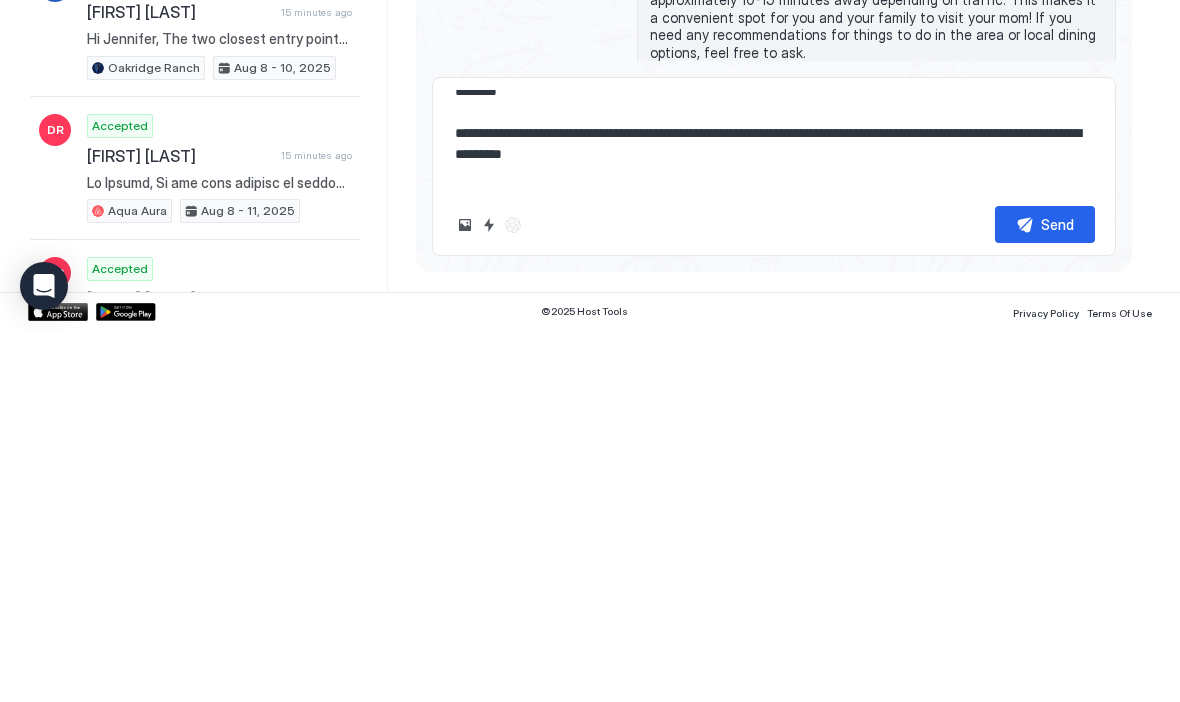 type on "**********" 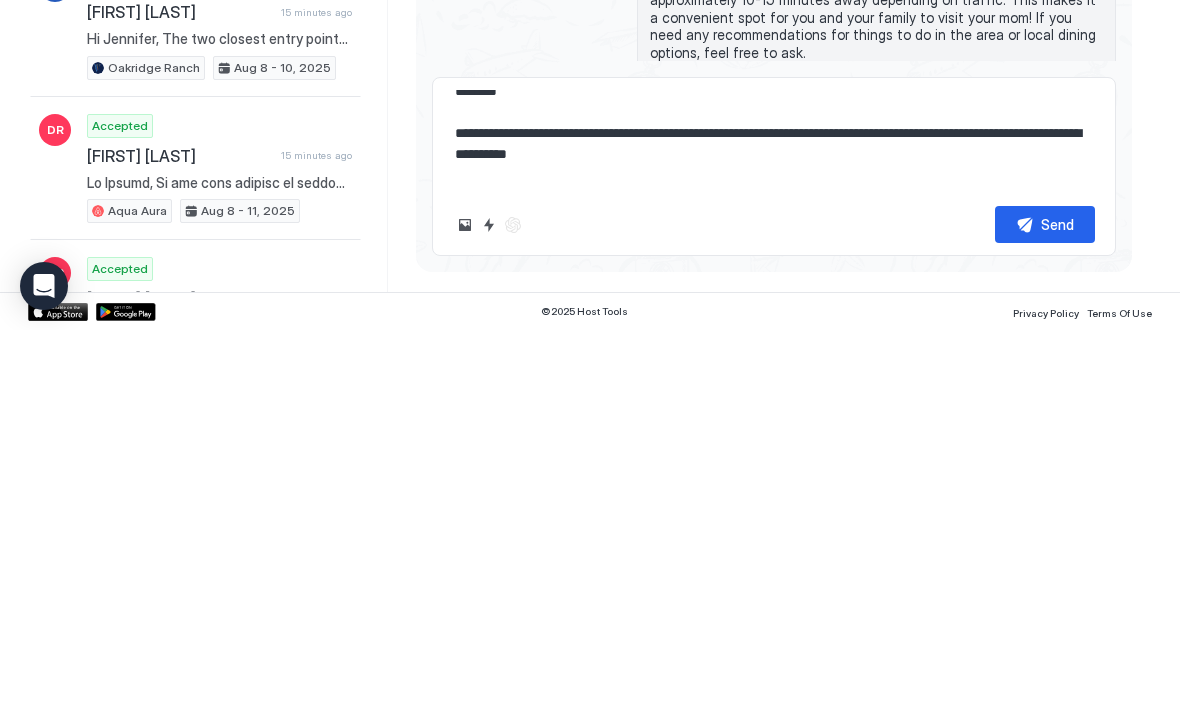 type on "*" 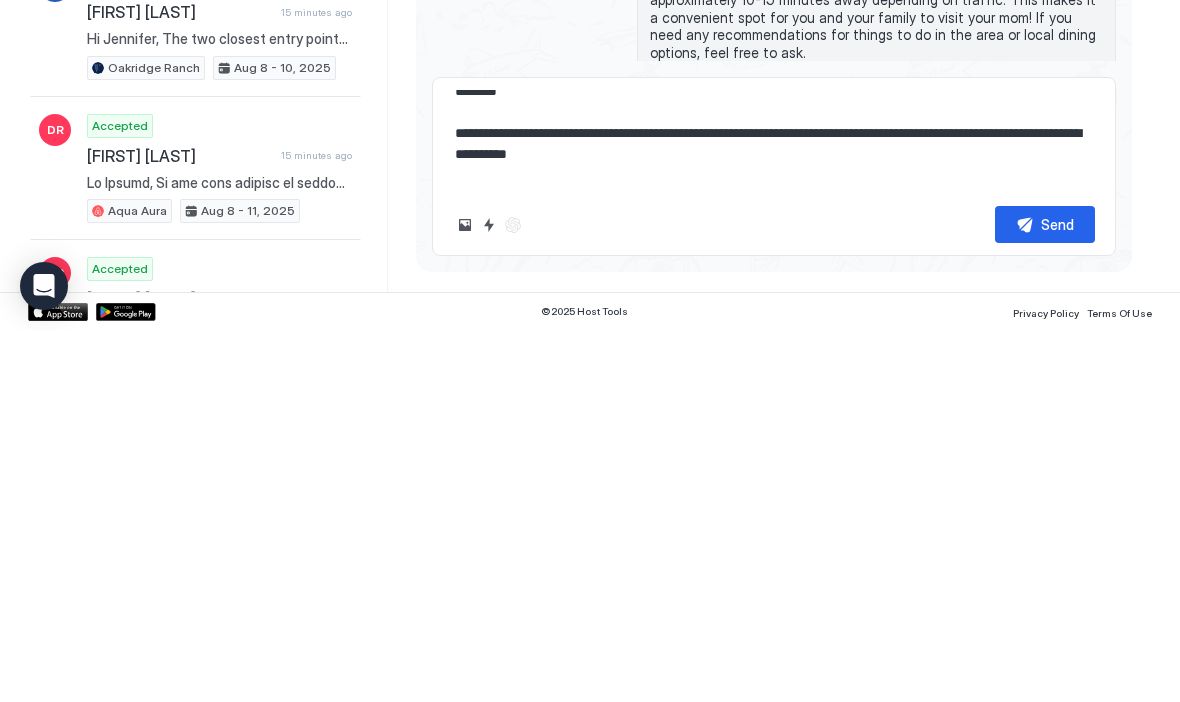 type on "**********" 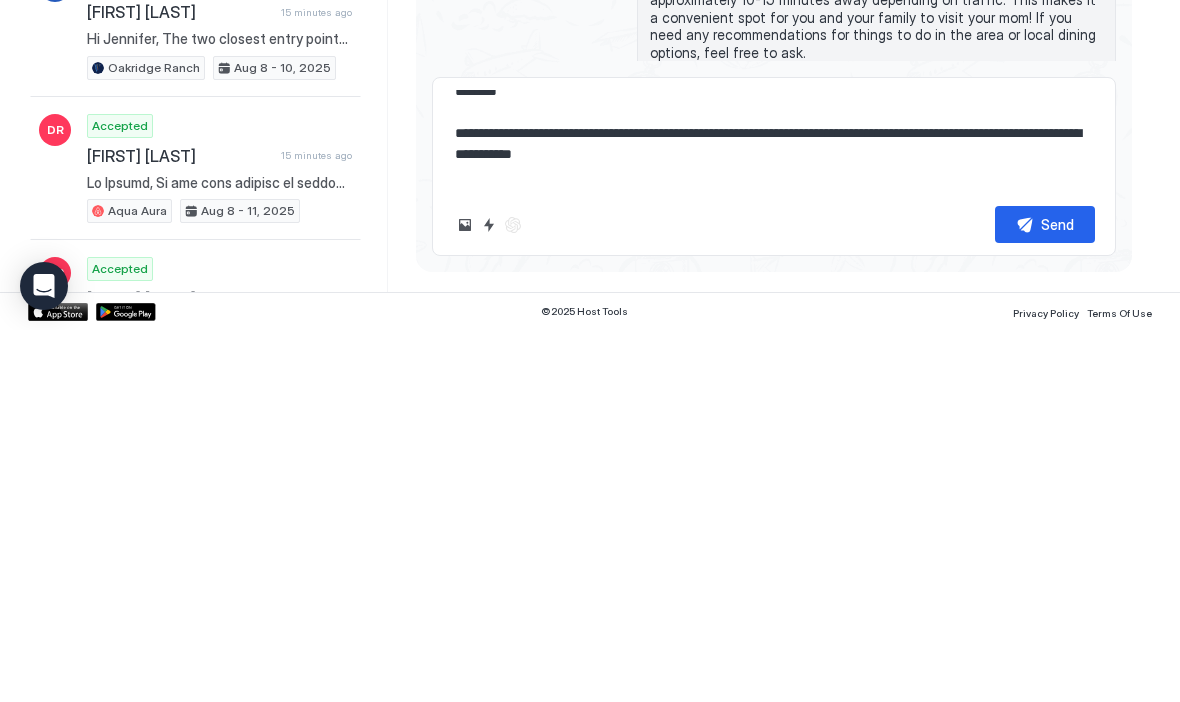 type on "*" 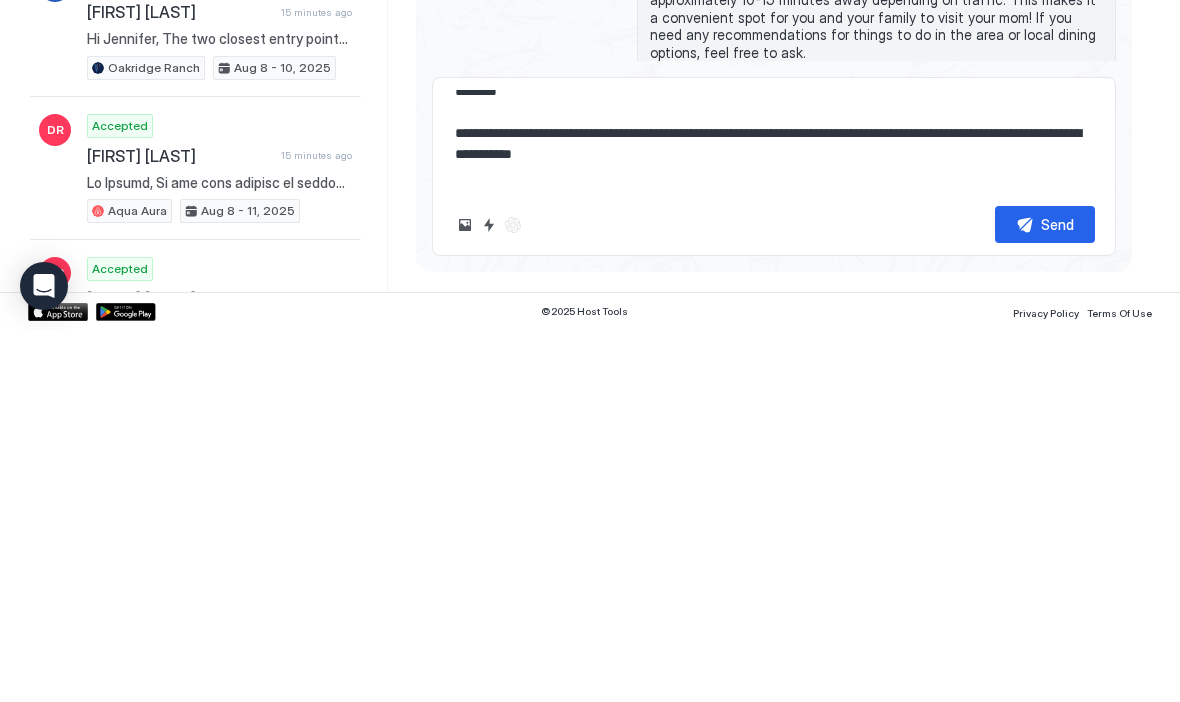 type on "**********" 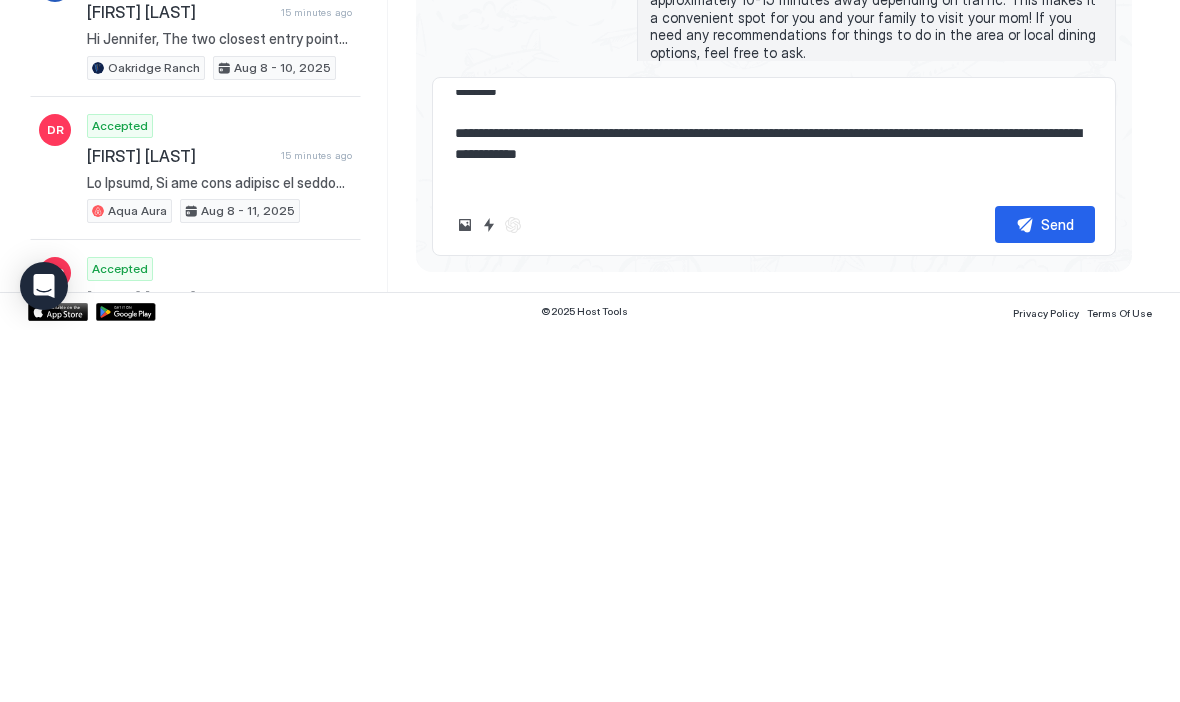 type on "*" 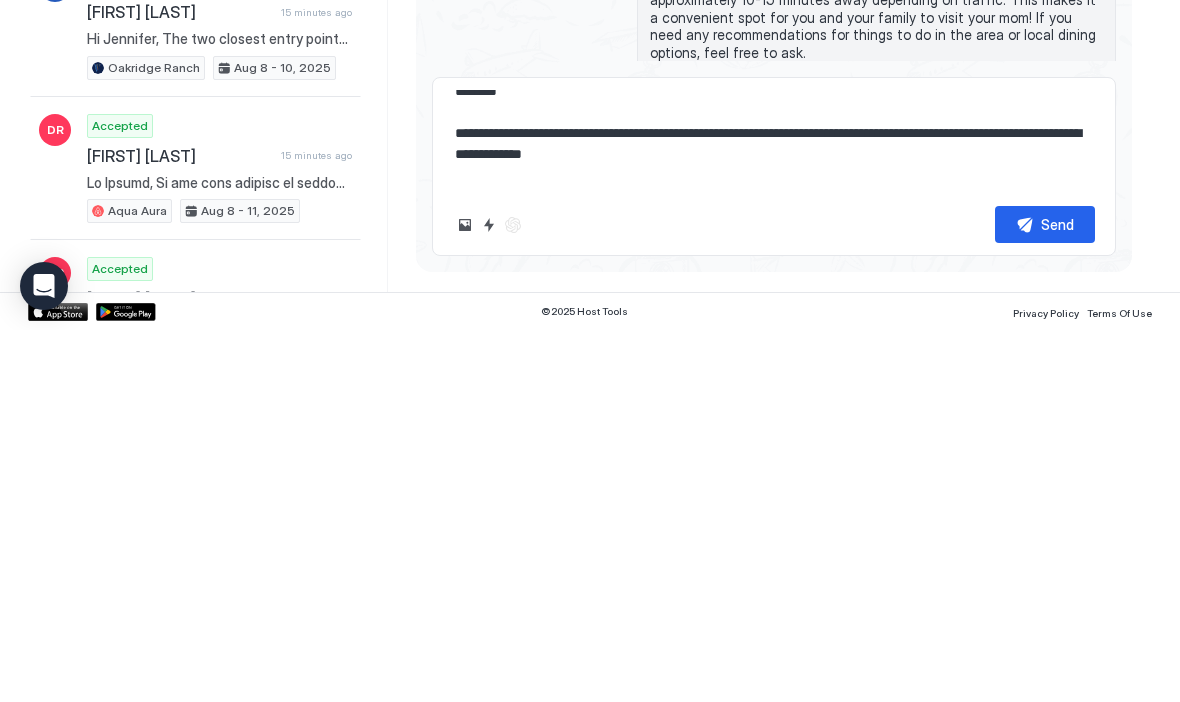 type on "*" 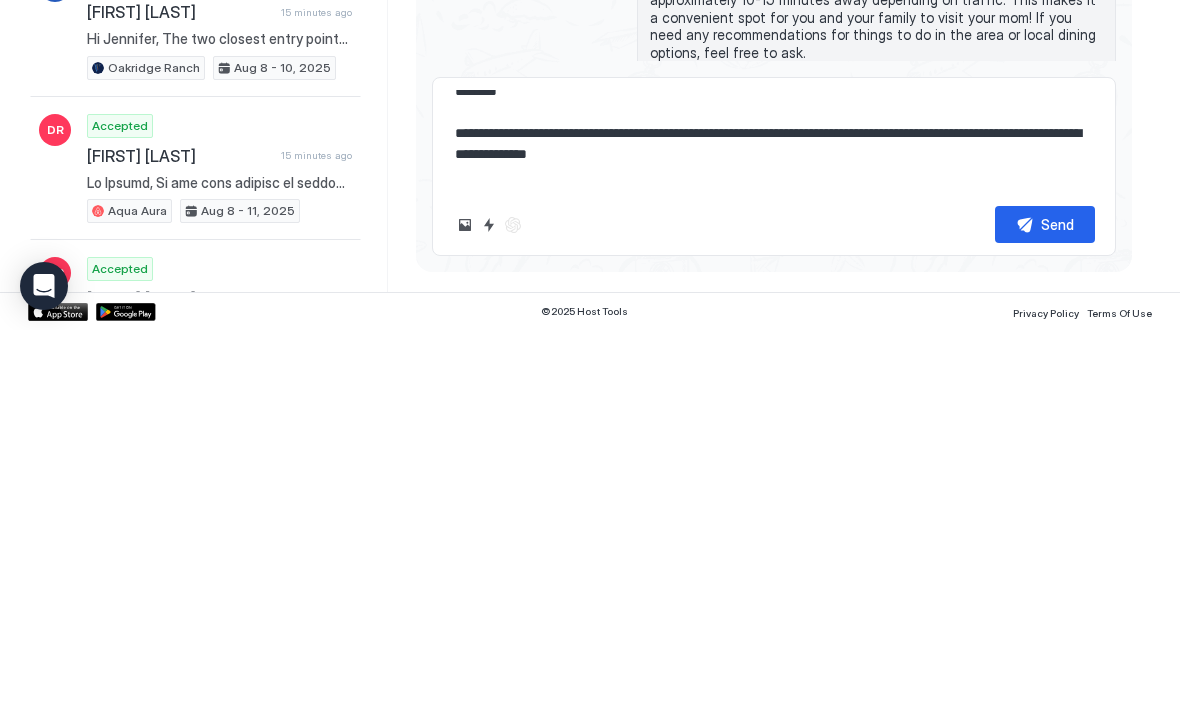 type on "**********" 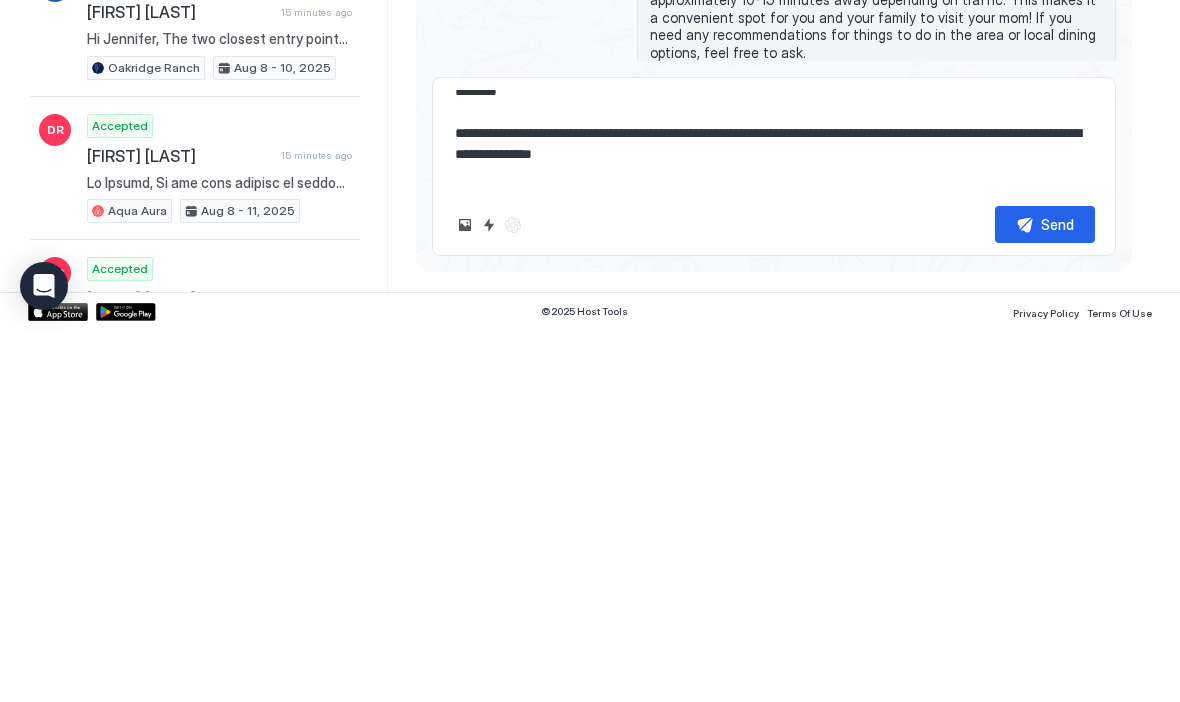 type on "*" 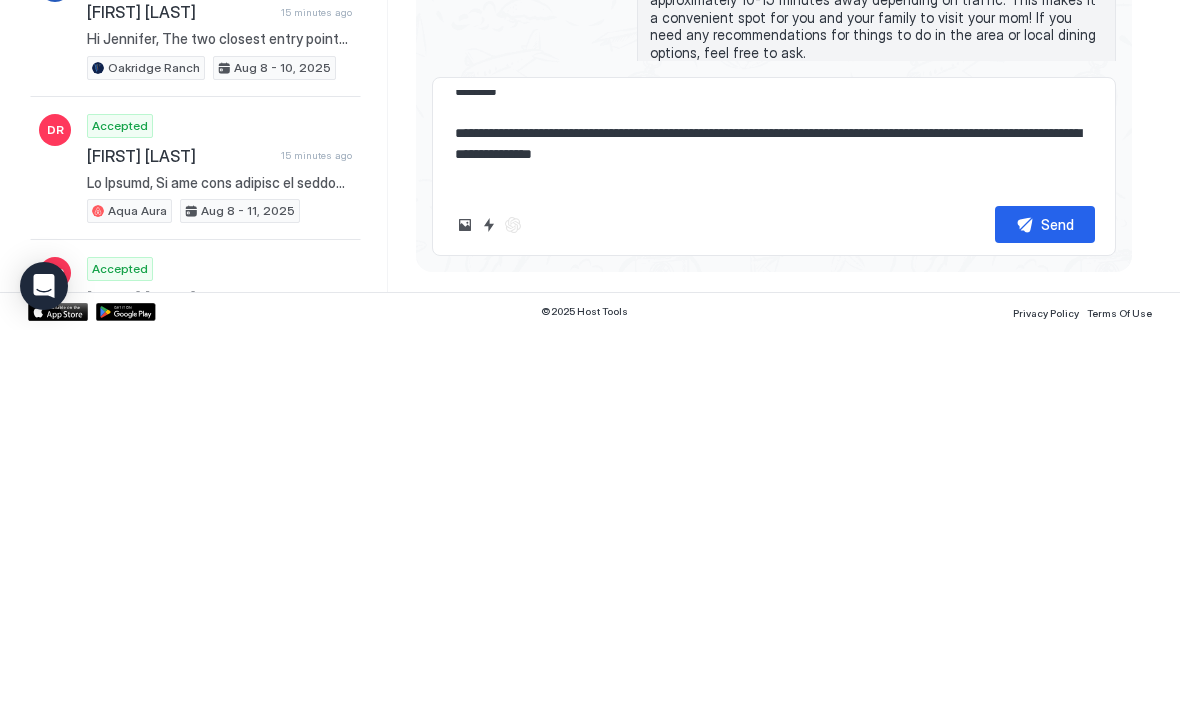 type on "**********" 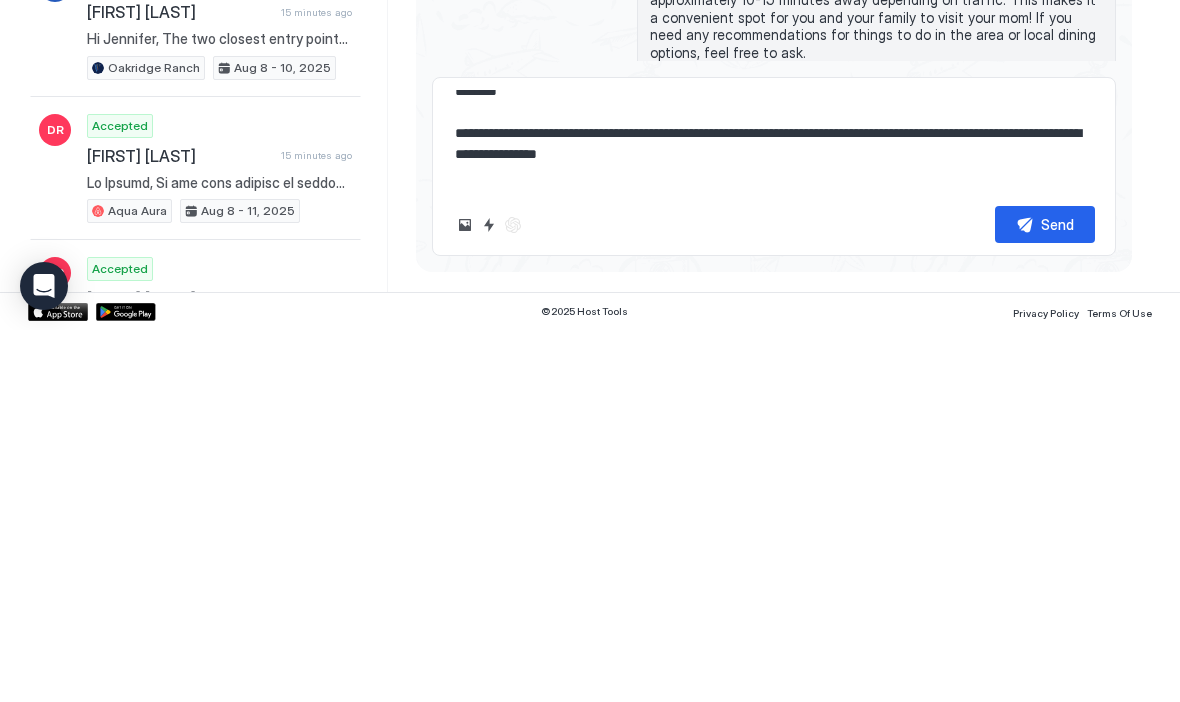type on "*" 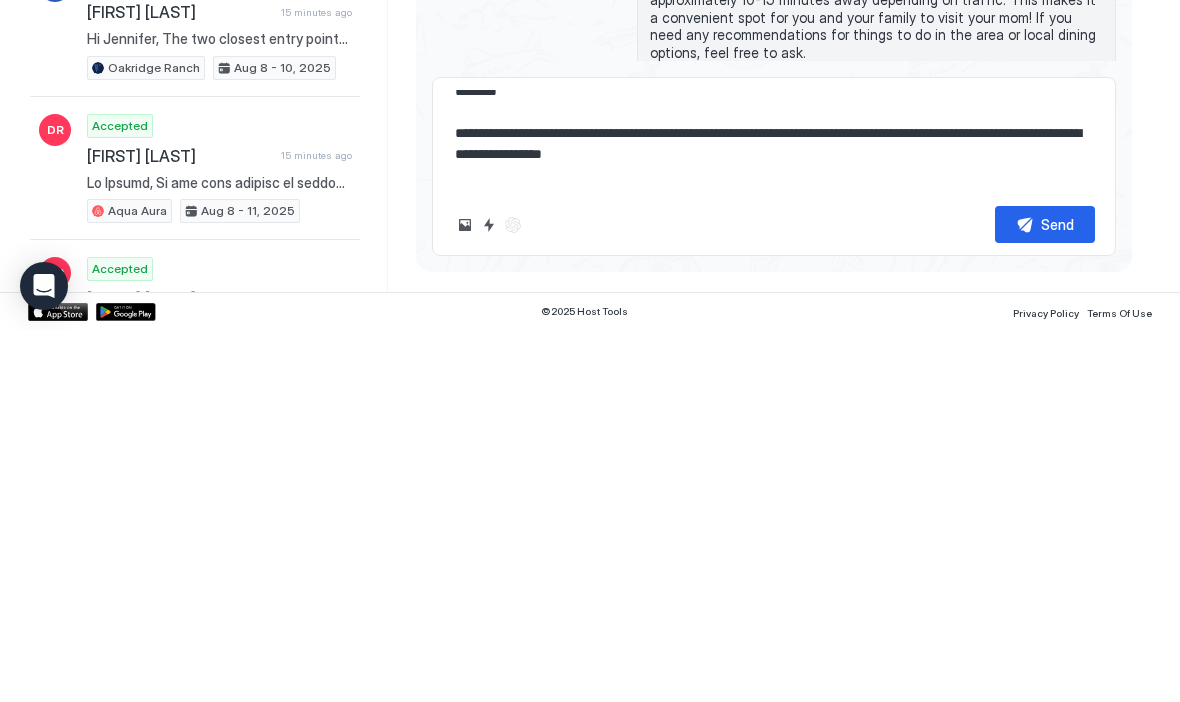 type on "*" 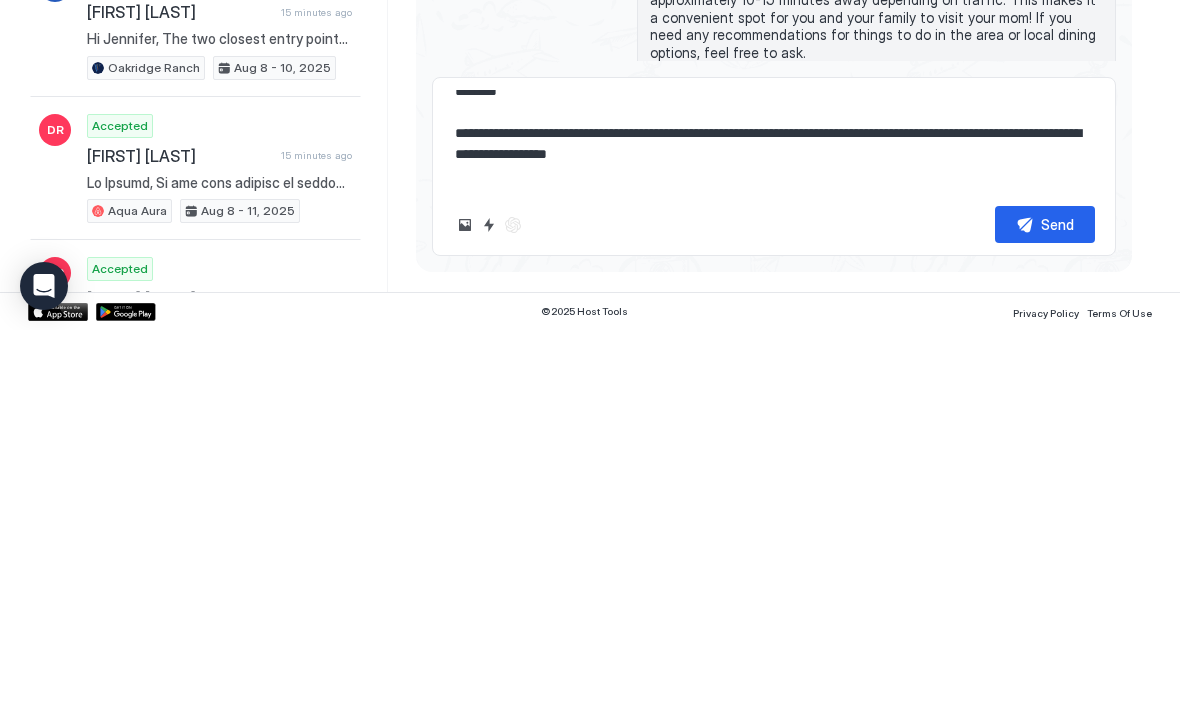 type on "*" 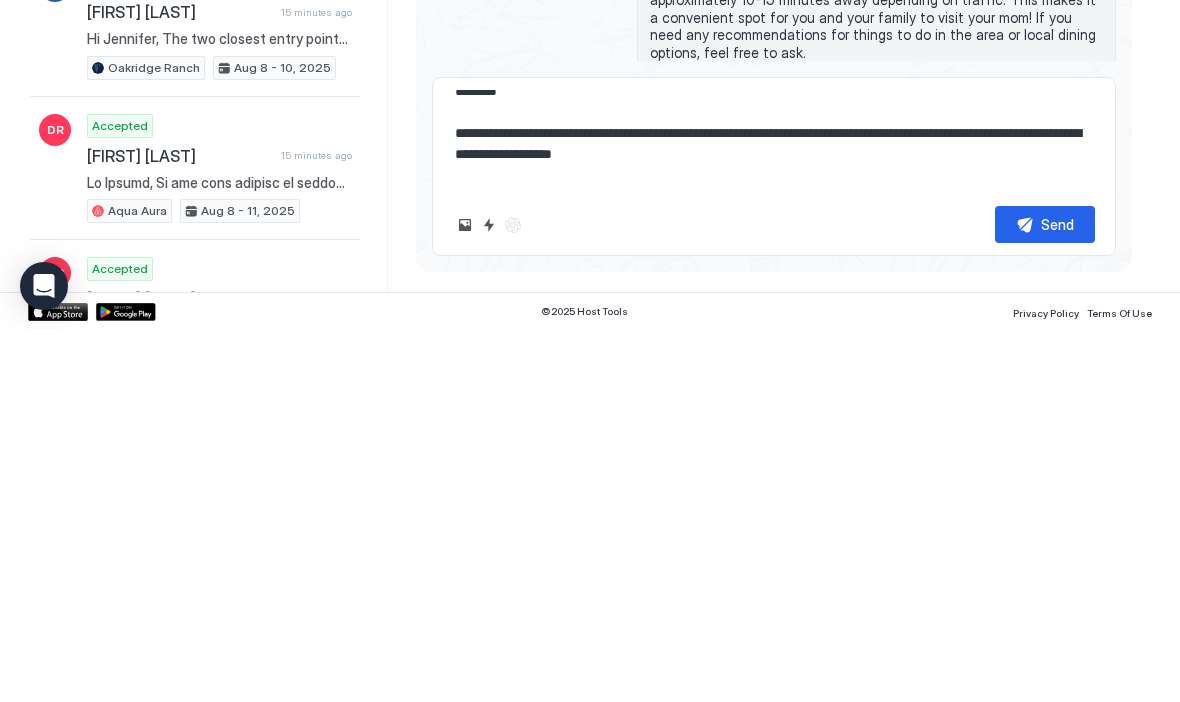 type on "**********" 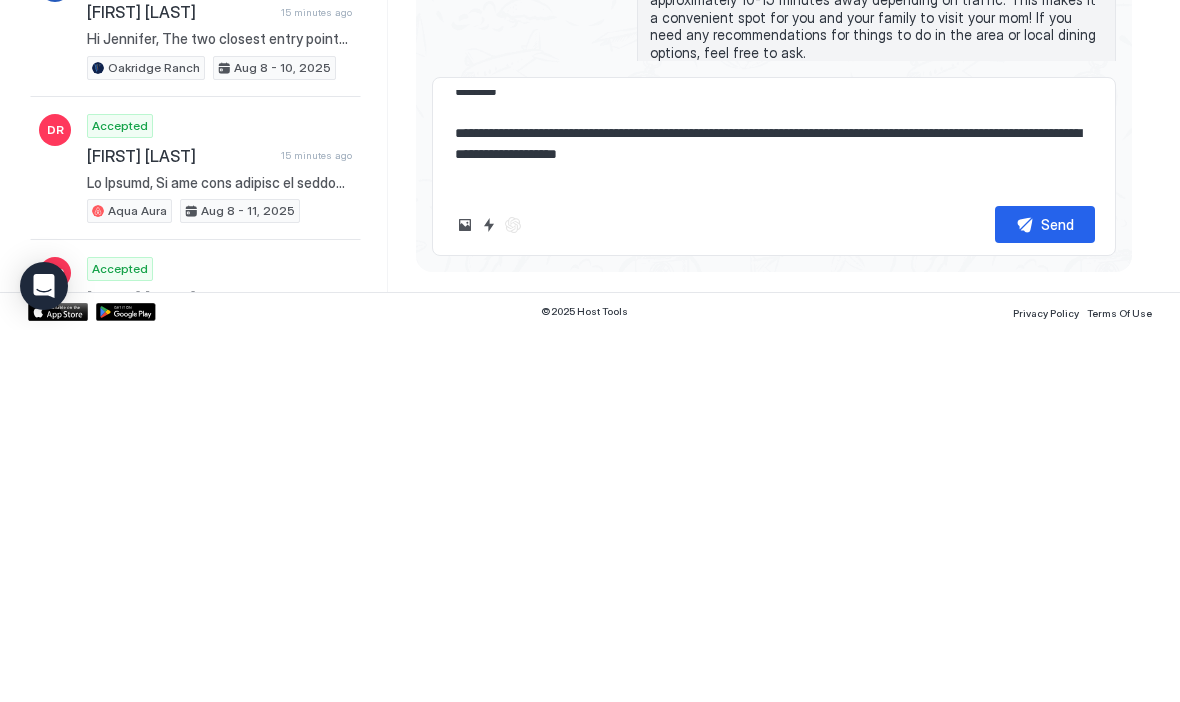 type on "*" 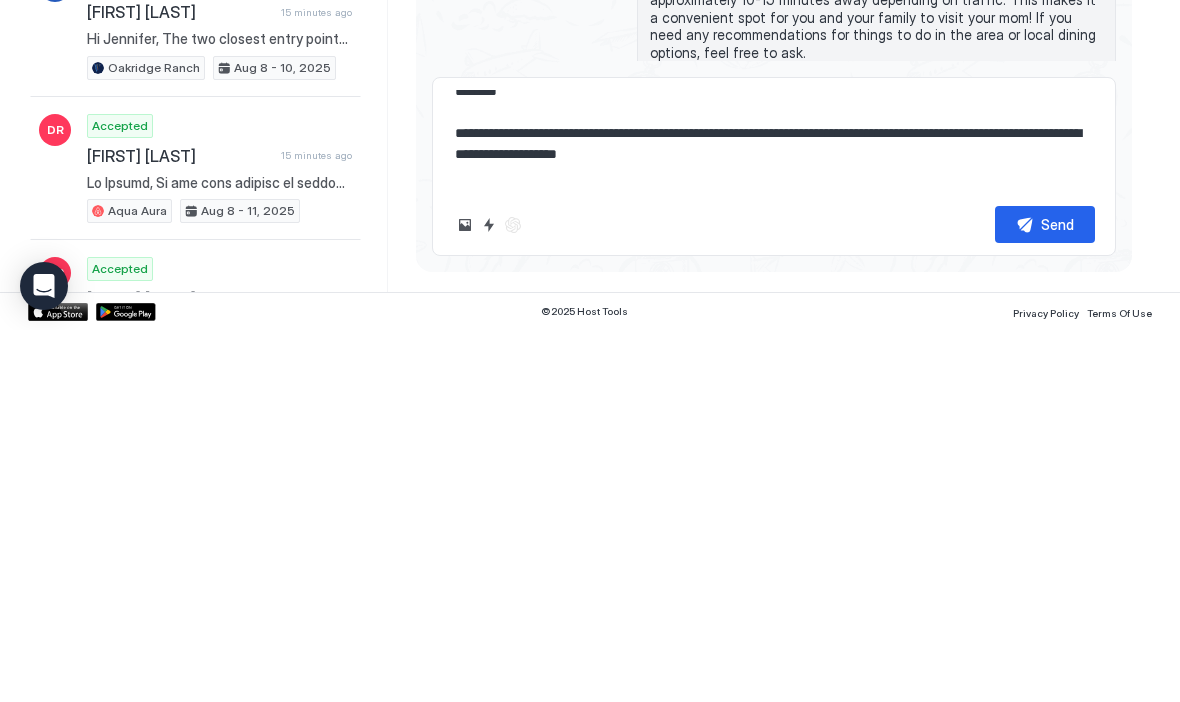 type on "**********" 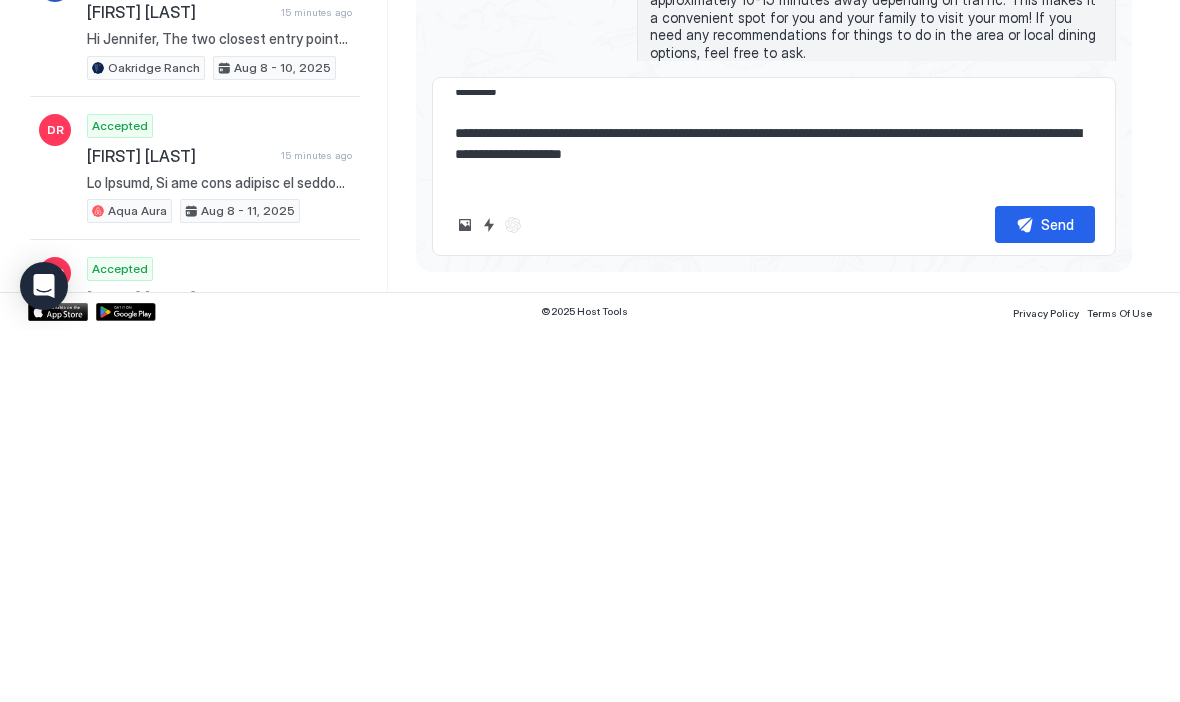 type on "*" 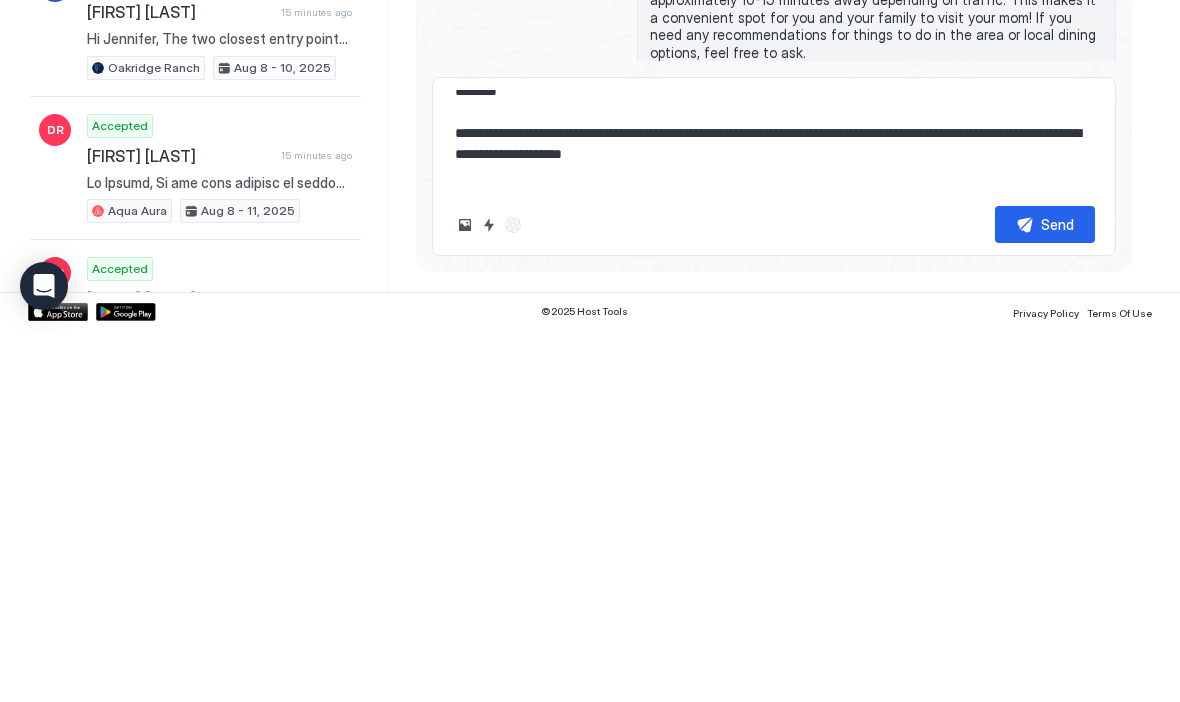 type on "**********" 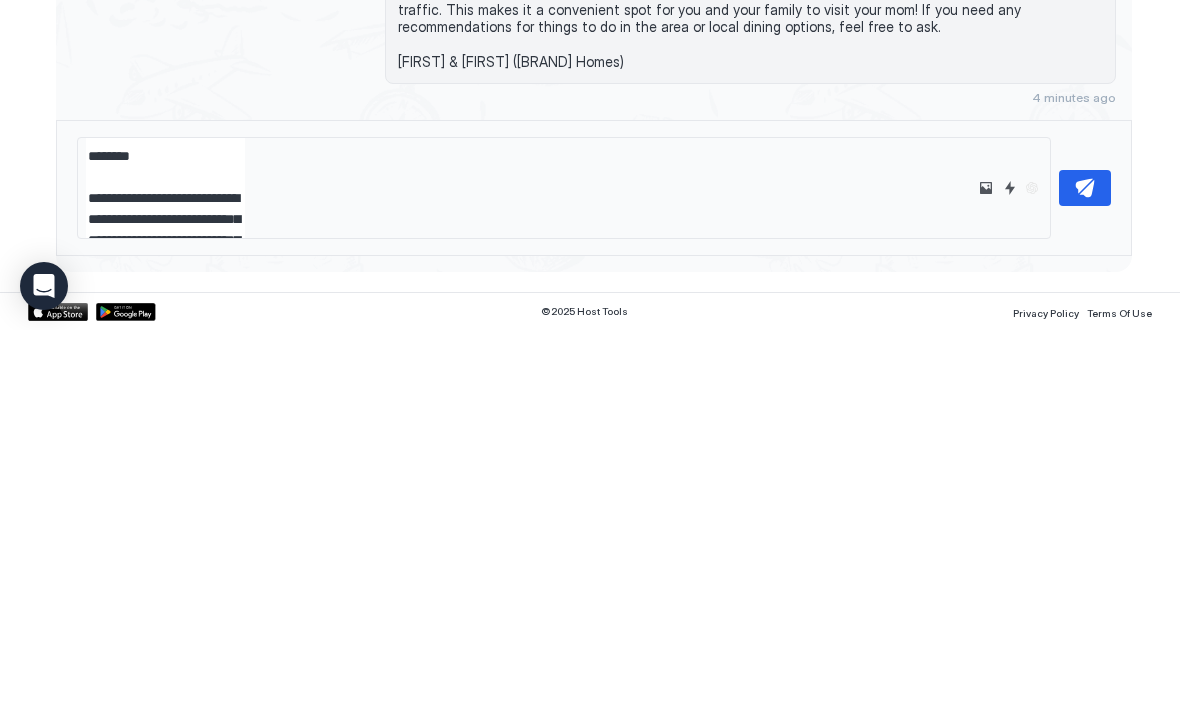 type on "*" 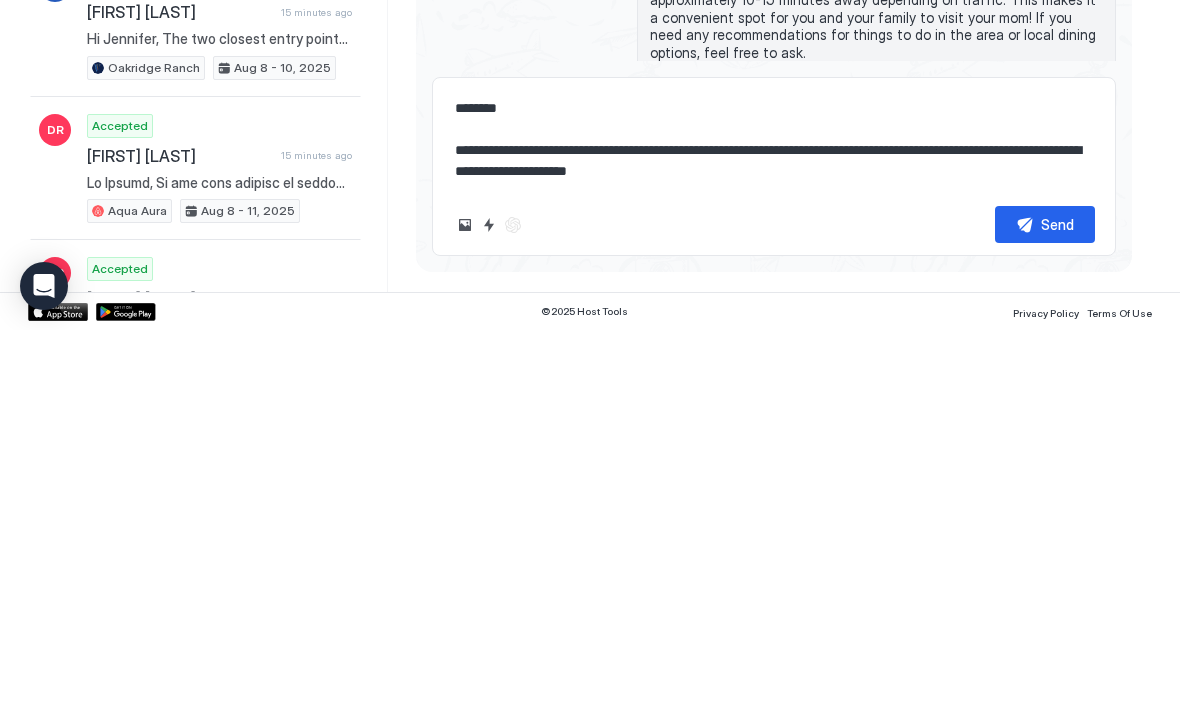 scroll, scrollTop: 37, scrollLeft: 0, axis: vertical 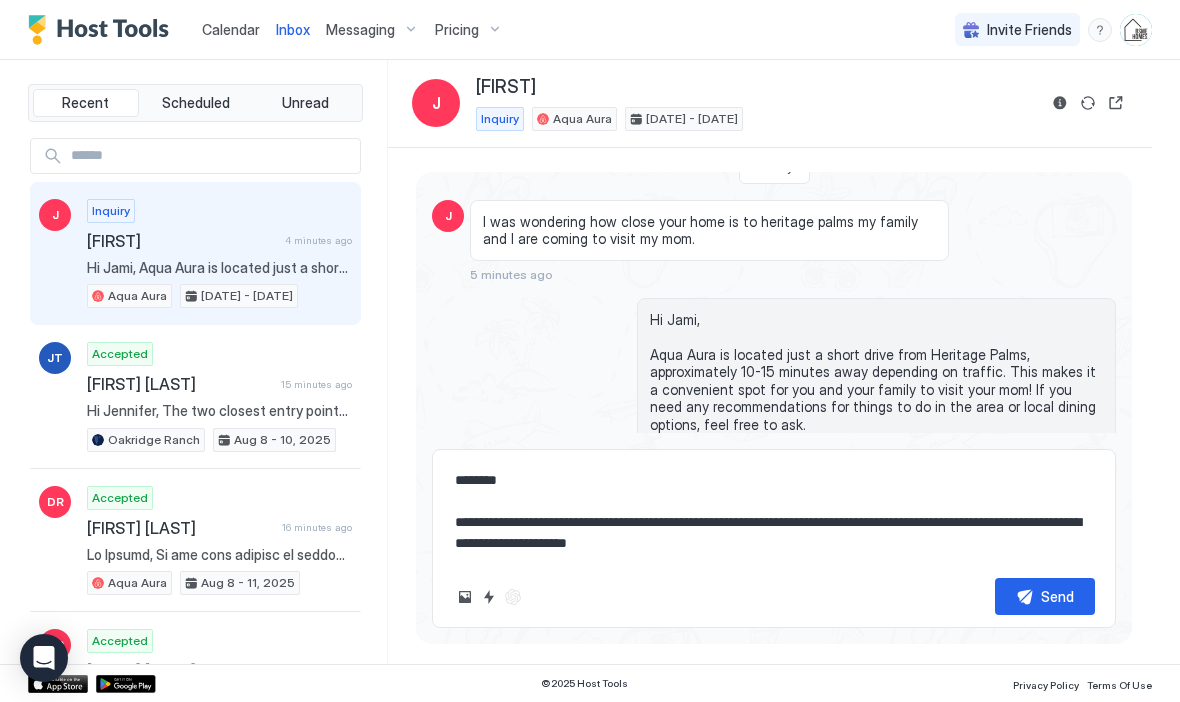 click on "**********" at bounding box center (774, 512) 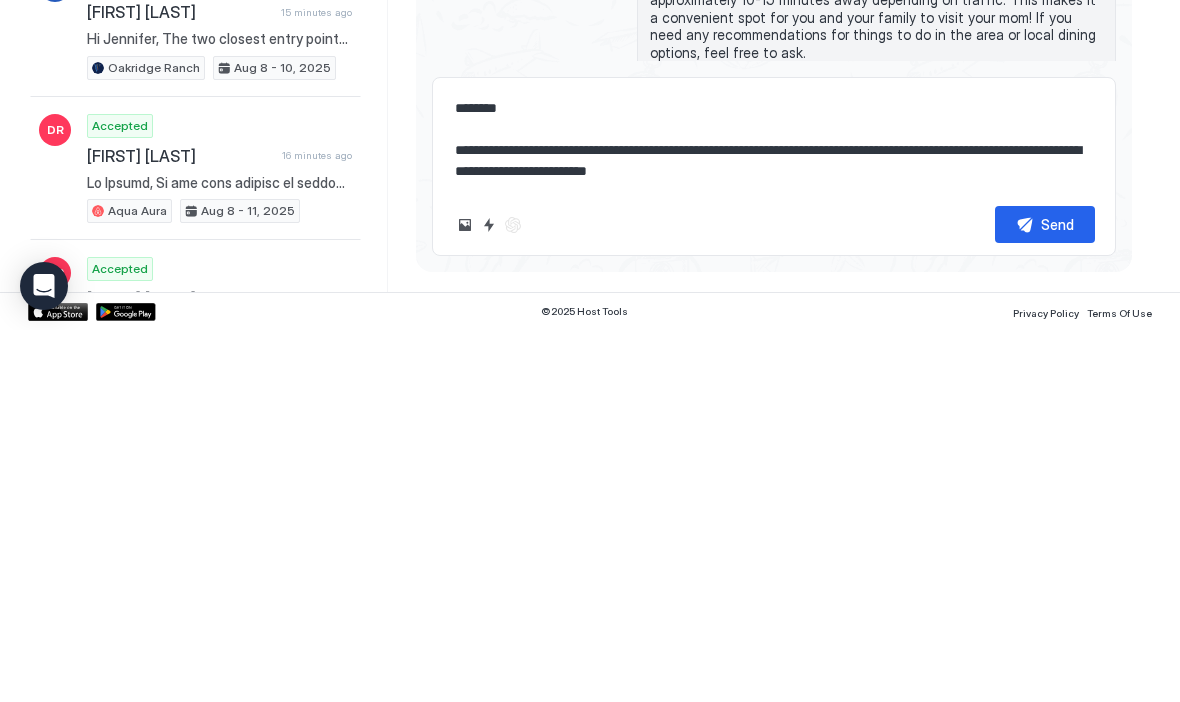 paste on "**********" 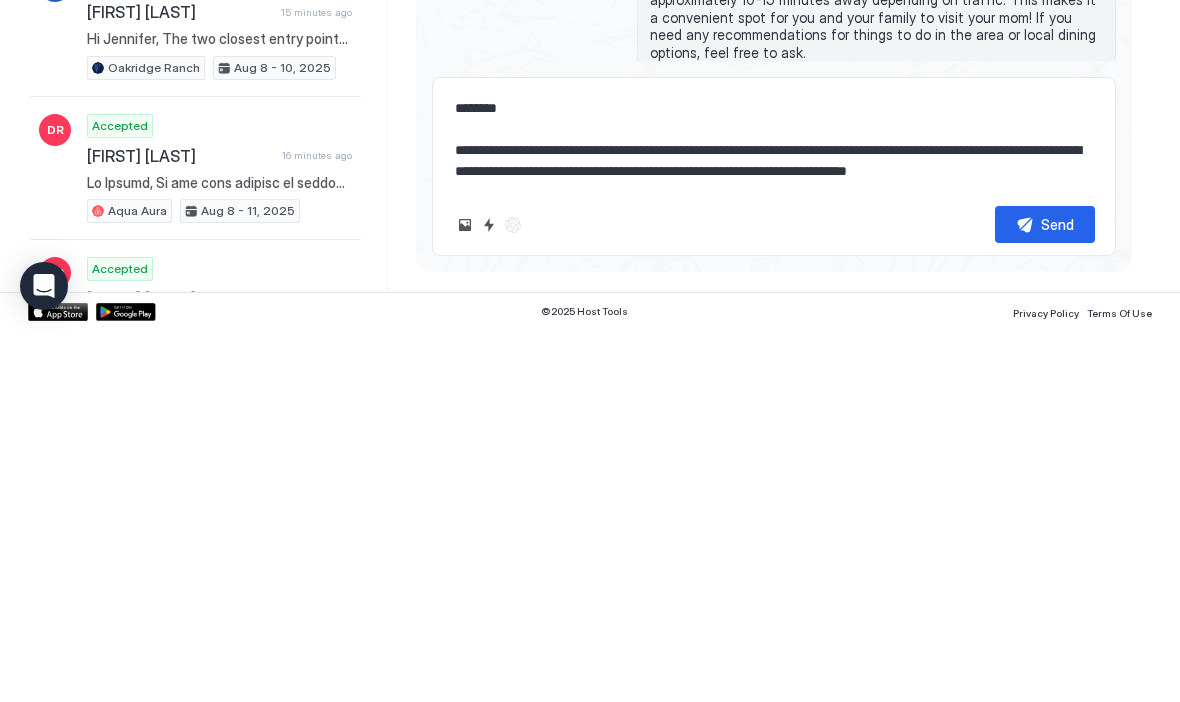 type on "**********" 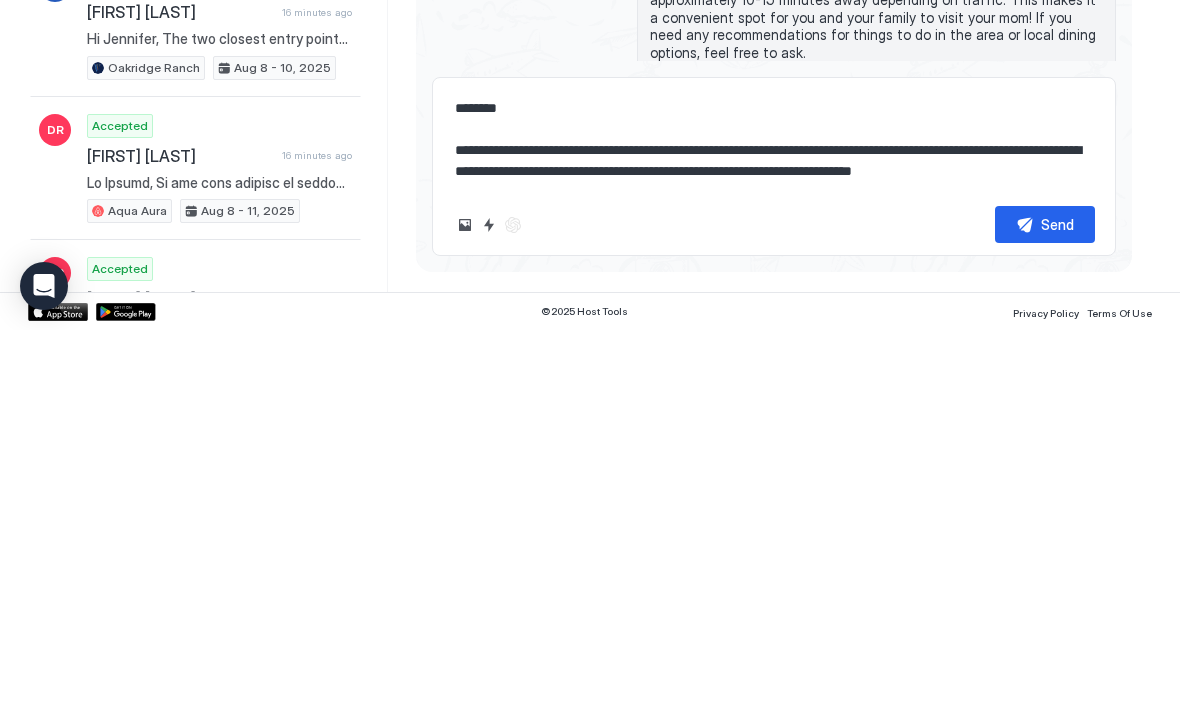 scroll, scrollTop: 37, scrollLeft: 0, axis: vertical 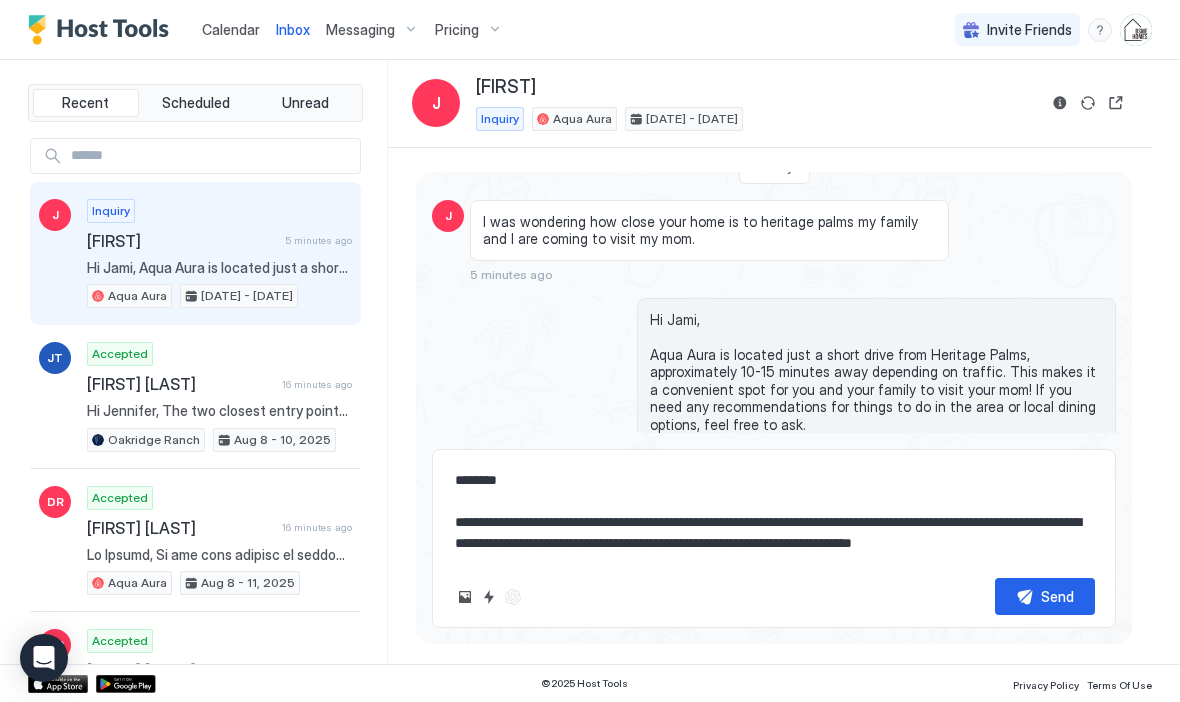 click on "**********" at bounding box center [774, 512] 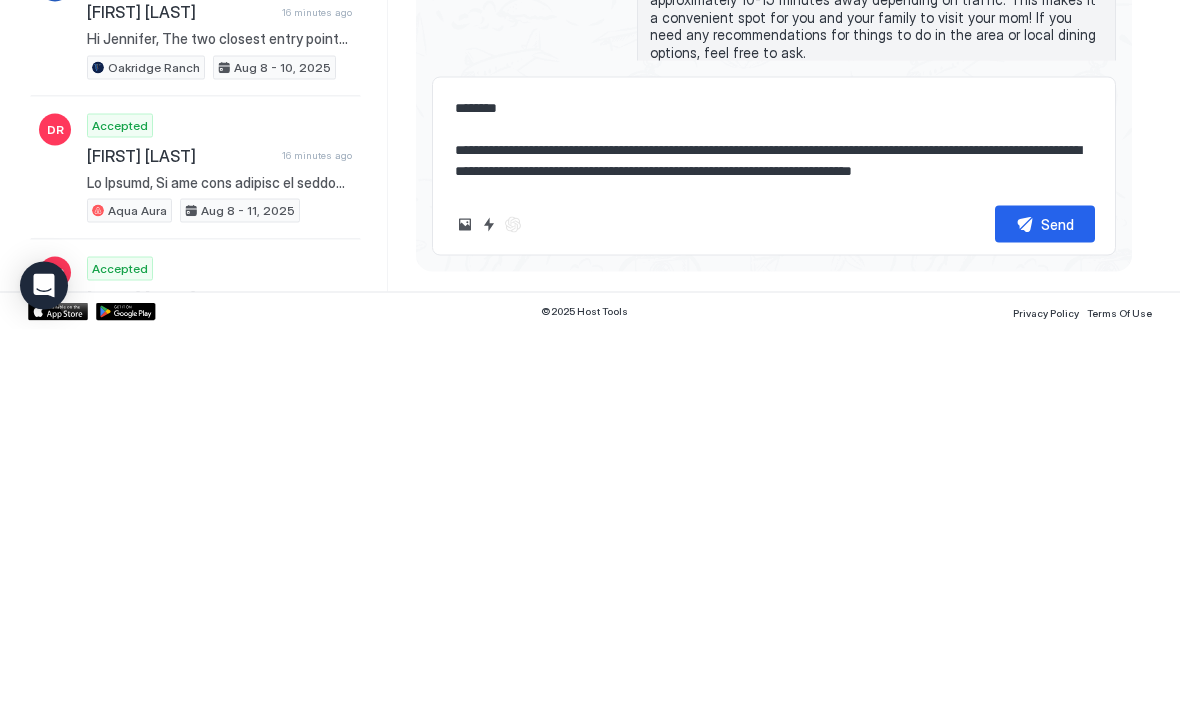 click on "**********" at bounding box center (774, 512) 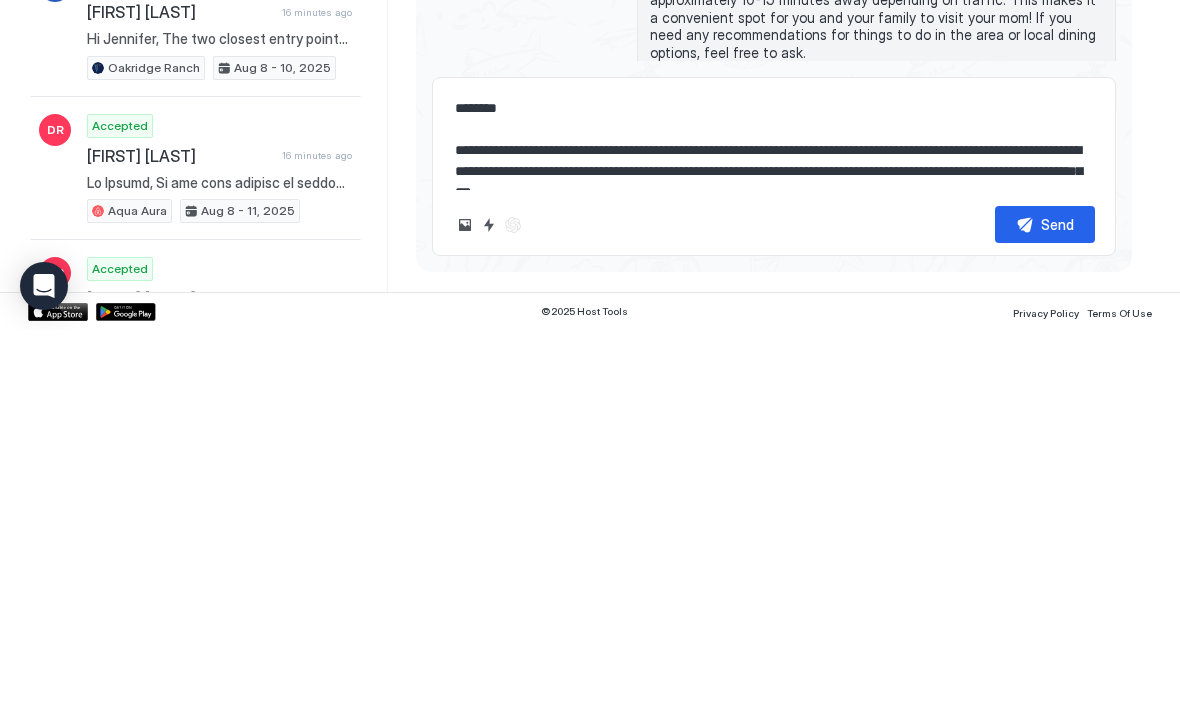 click on "**********" at bounding box center [774, 512] 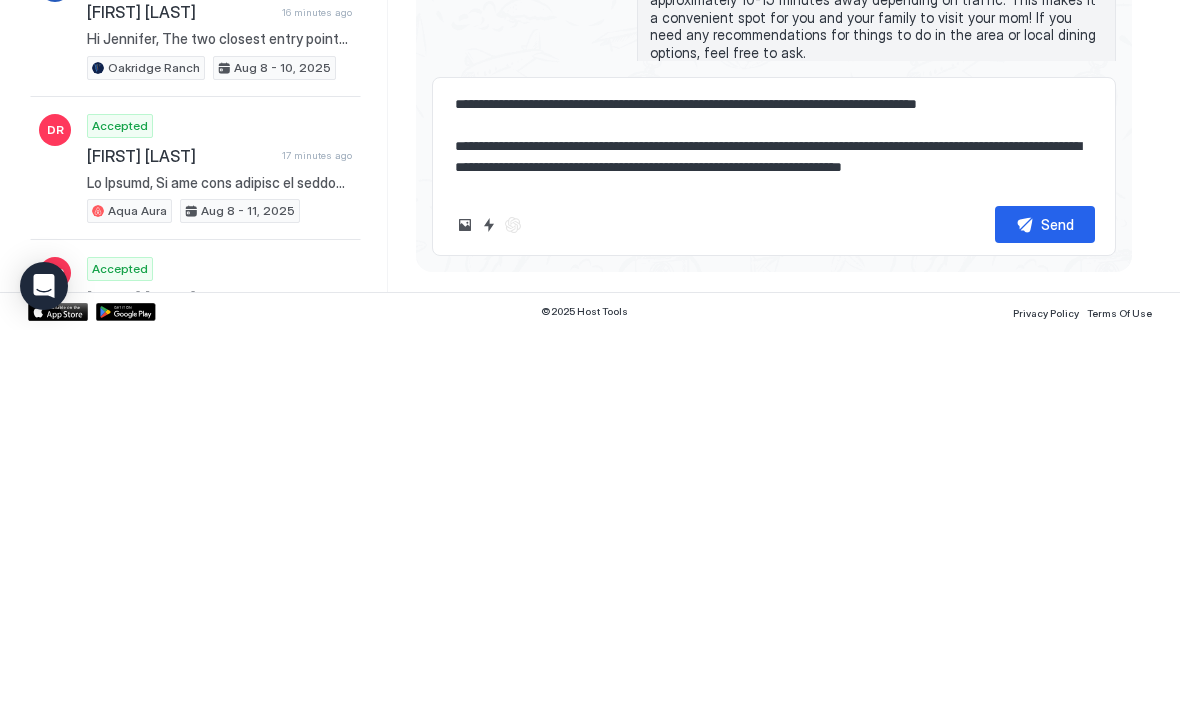 scroll, scrollTop: 90, scrollLeft: 0, axis: vertical 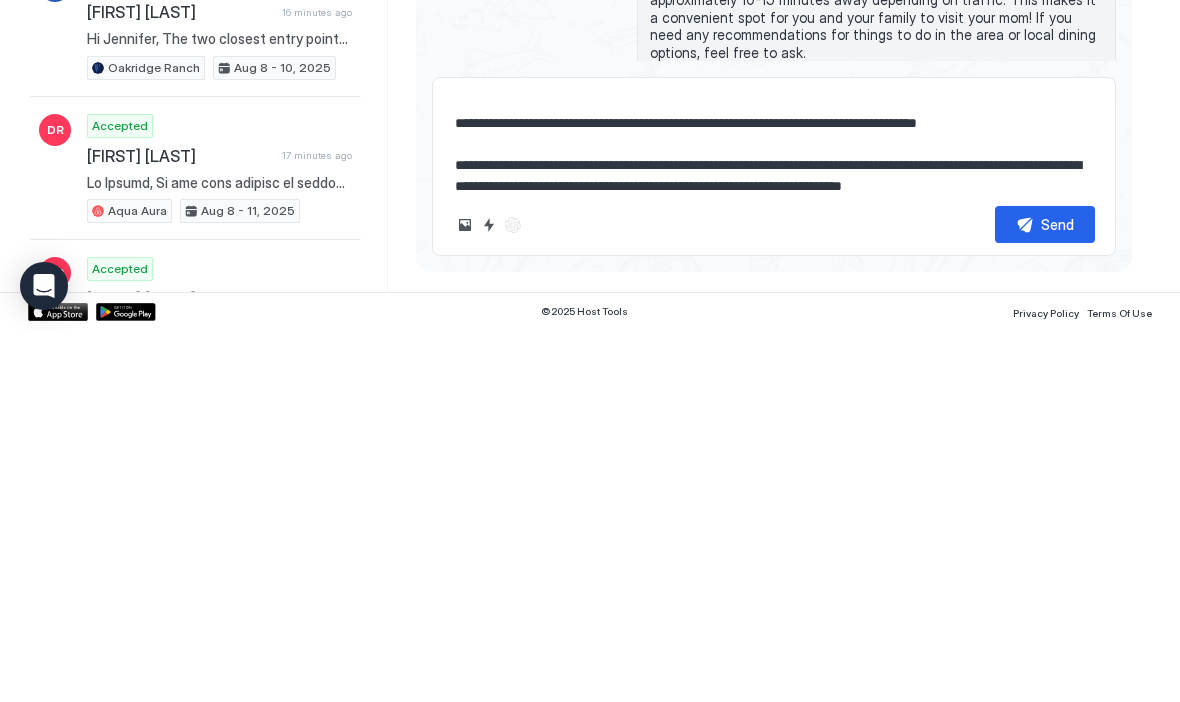 click on "**********" at bounding box center (774, 512) 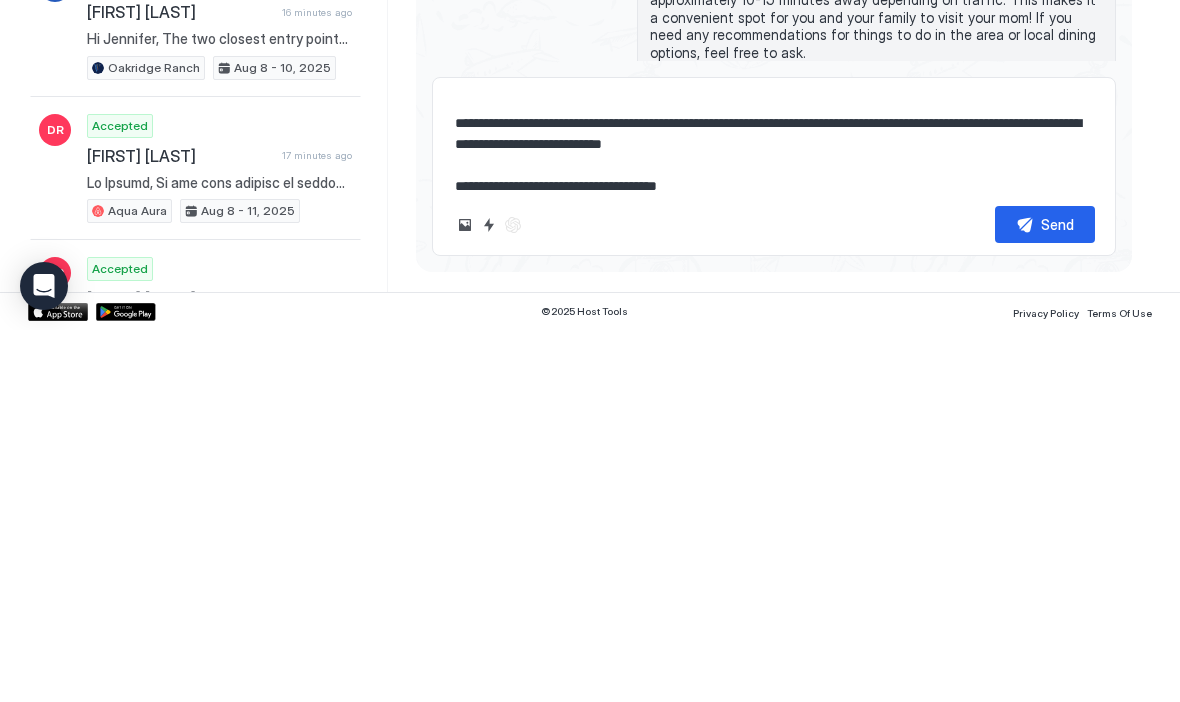 click on "**********" at bounding box center (774, 512) 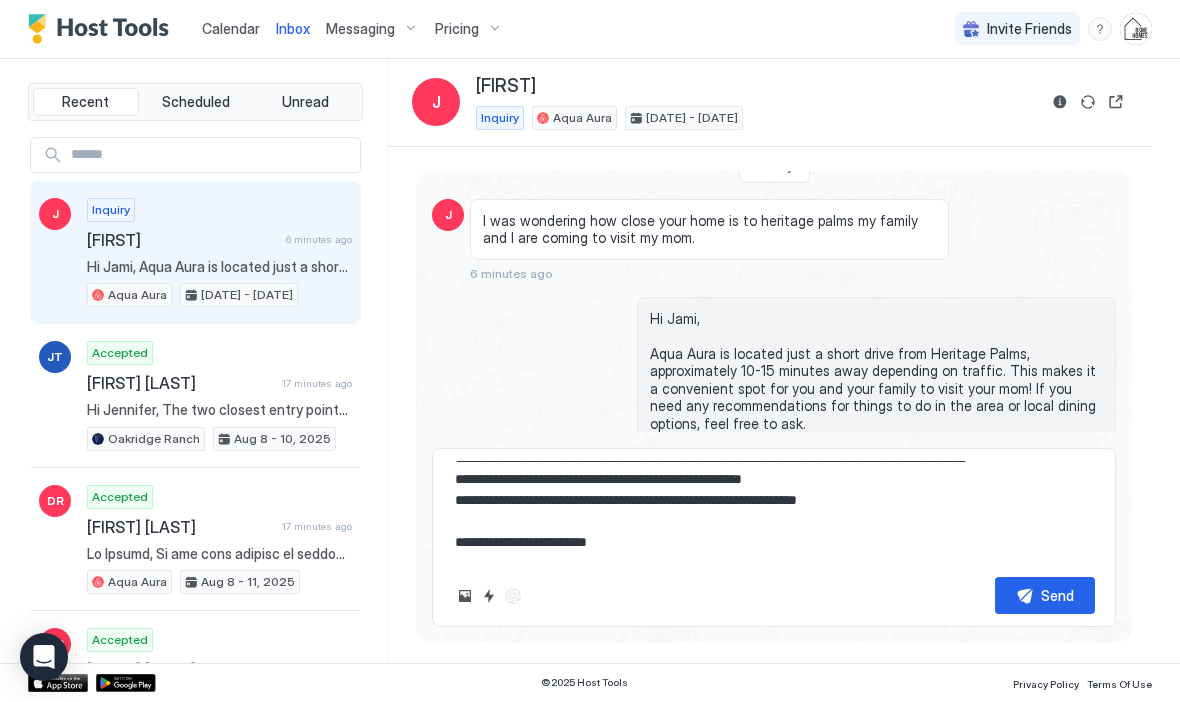 scroll, scrollTop: 273, scrollLeft: 0, axis: vertical 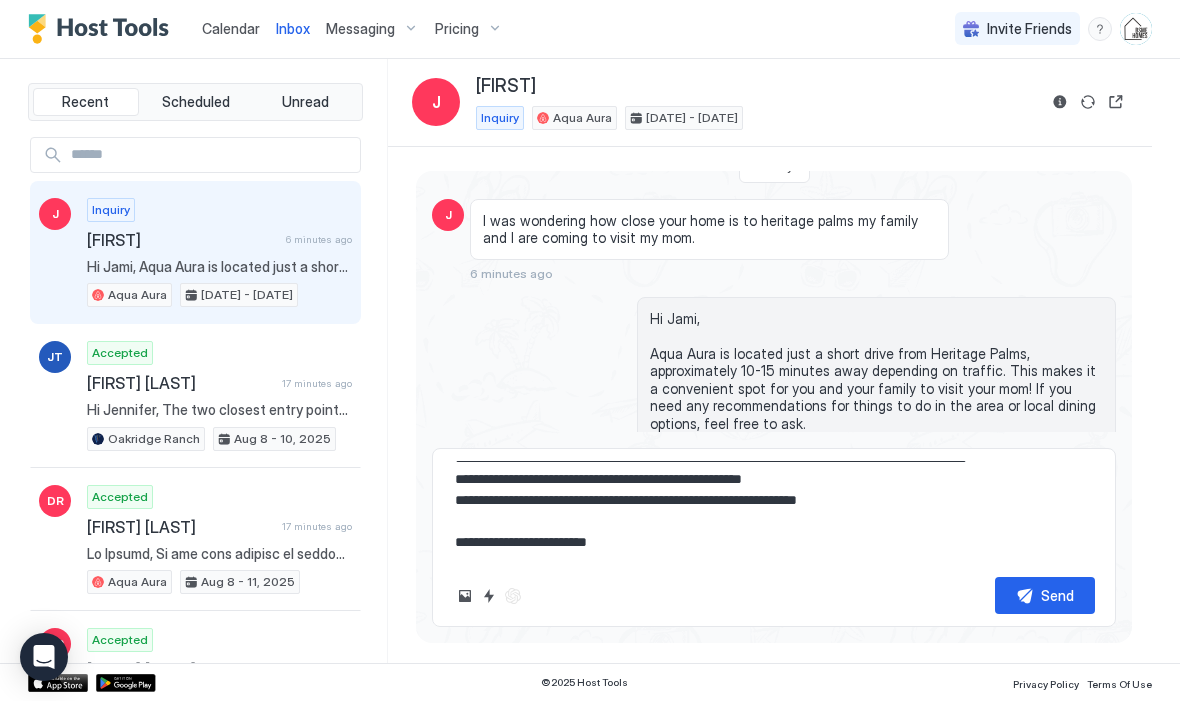 type on "**********" 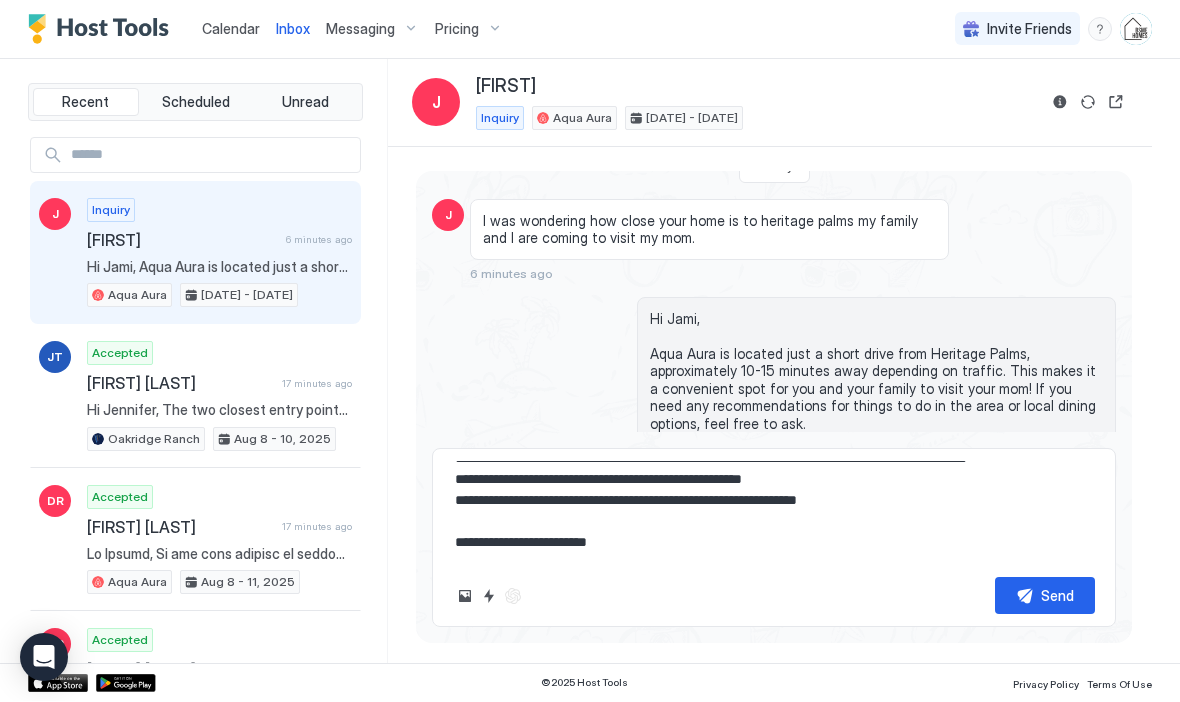 click on "Send" at bounding box center [1057, 596] 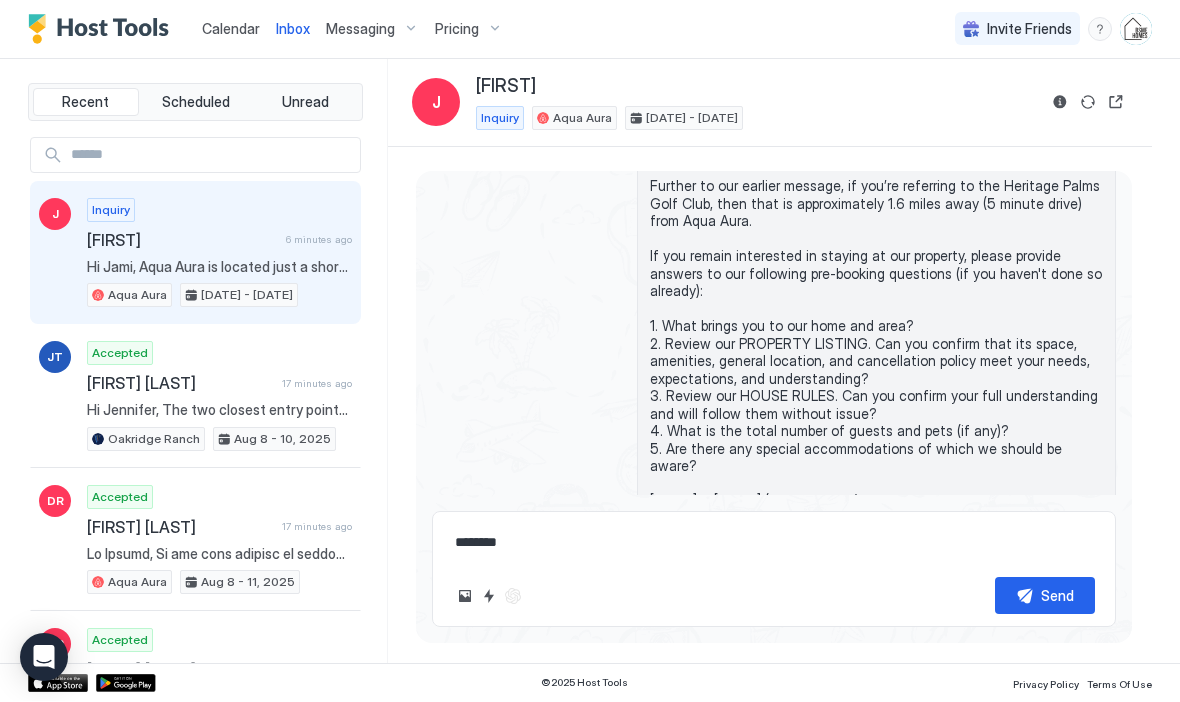 scroll, scrollTop: 423, scrollLeft: 0, axis: vertical 